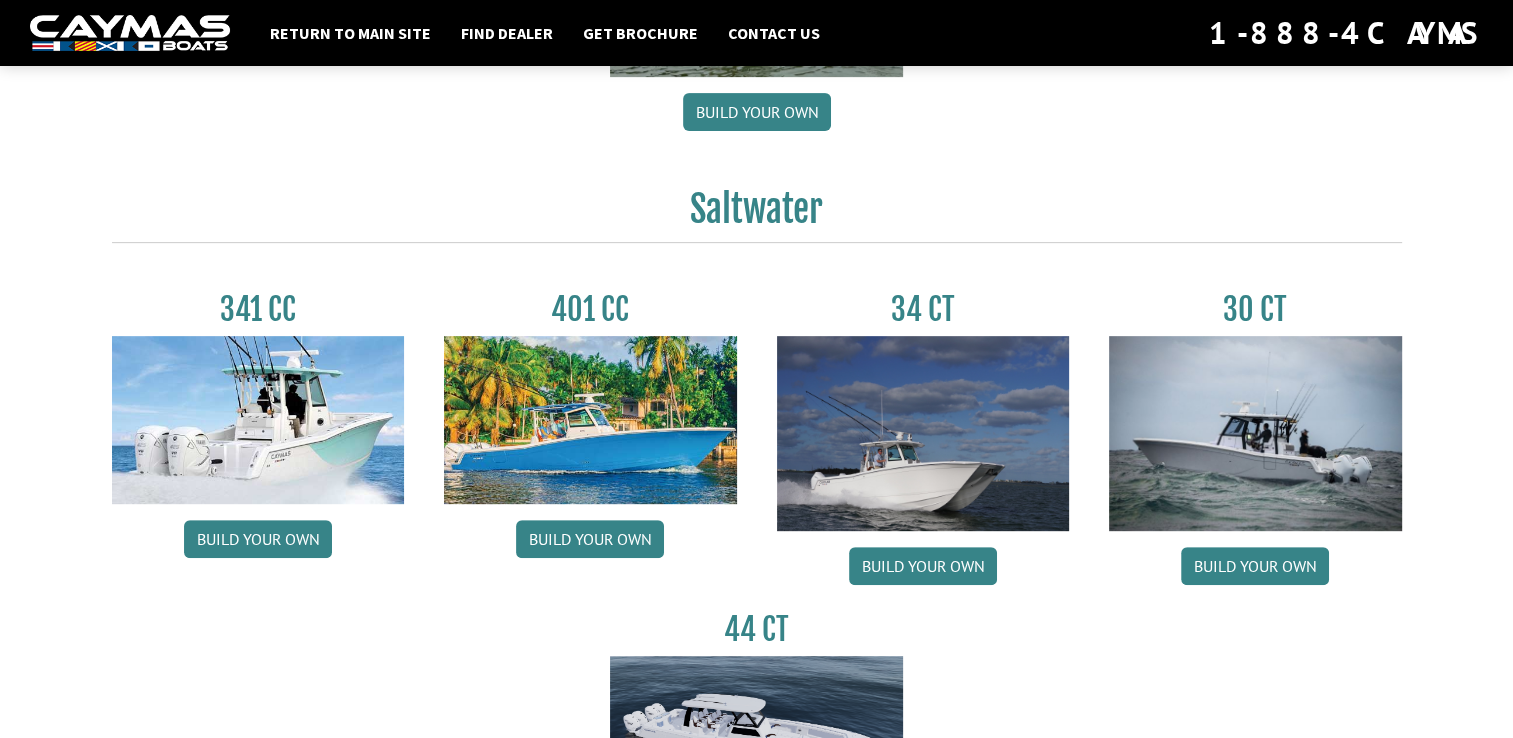 scroll, scrollTop: 800, scrollLeft: 0, axis: vertical 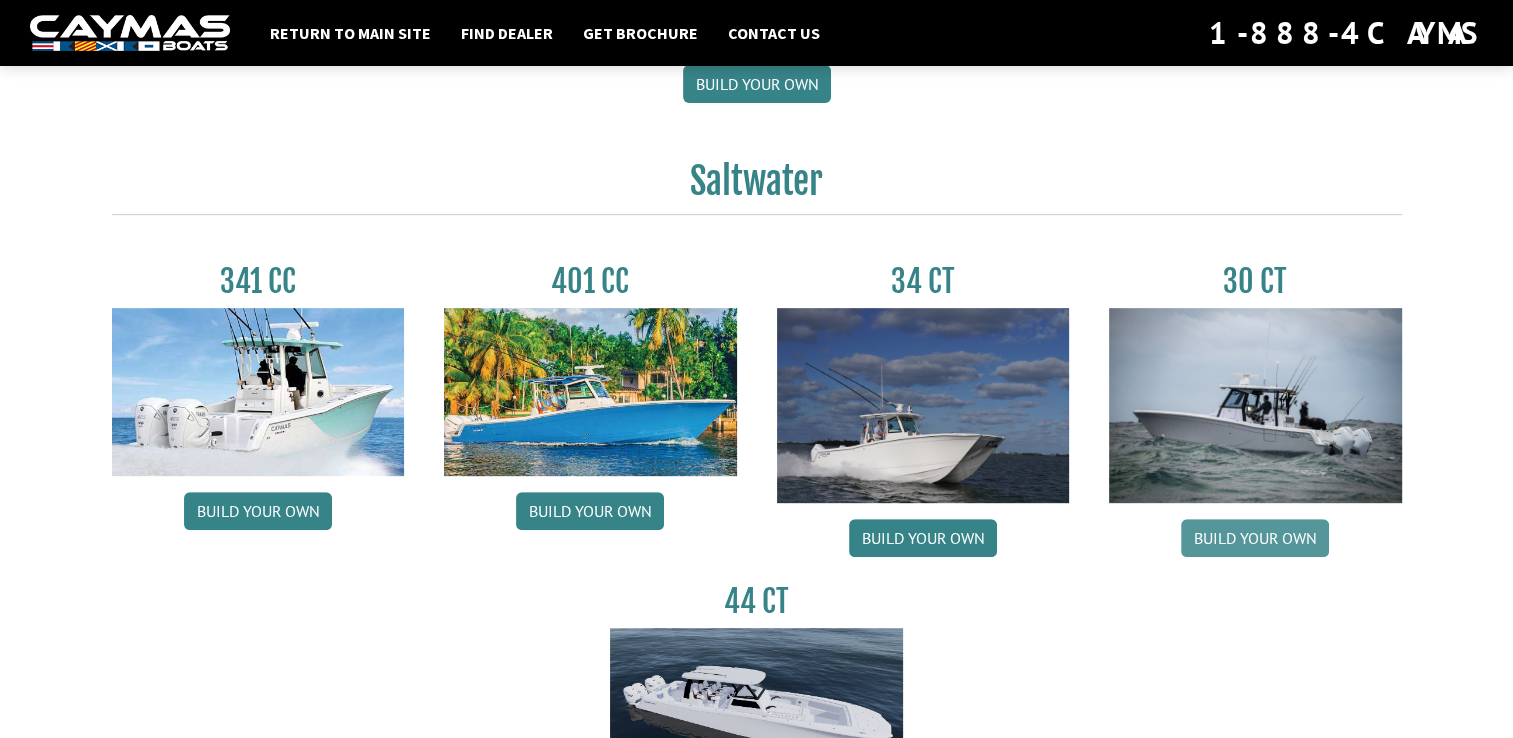 click on "Build your own" at bounding box center [1255, 538] 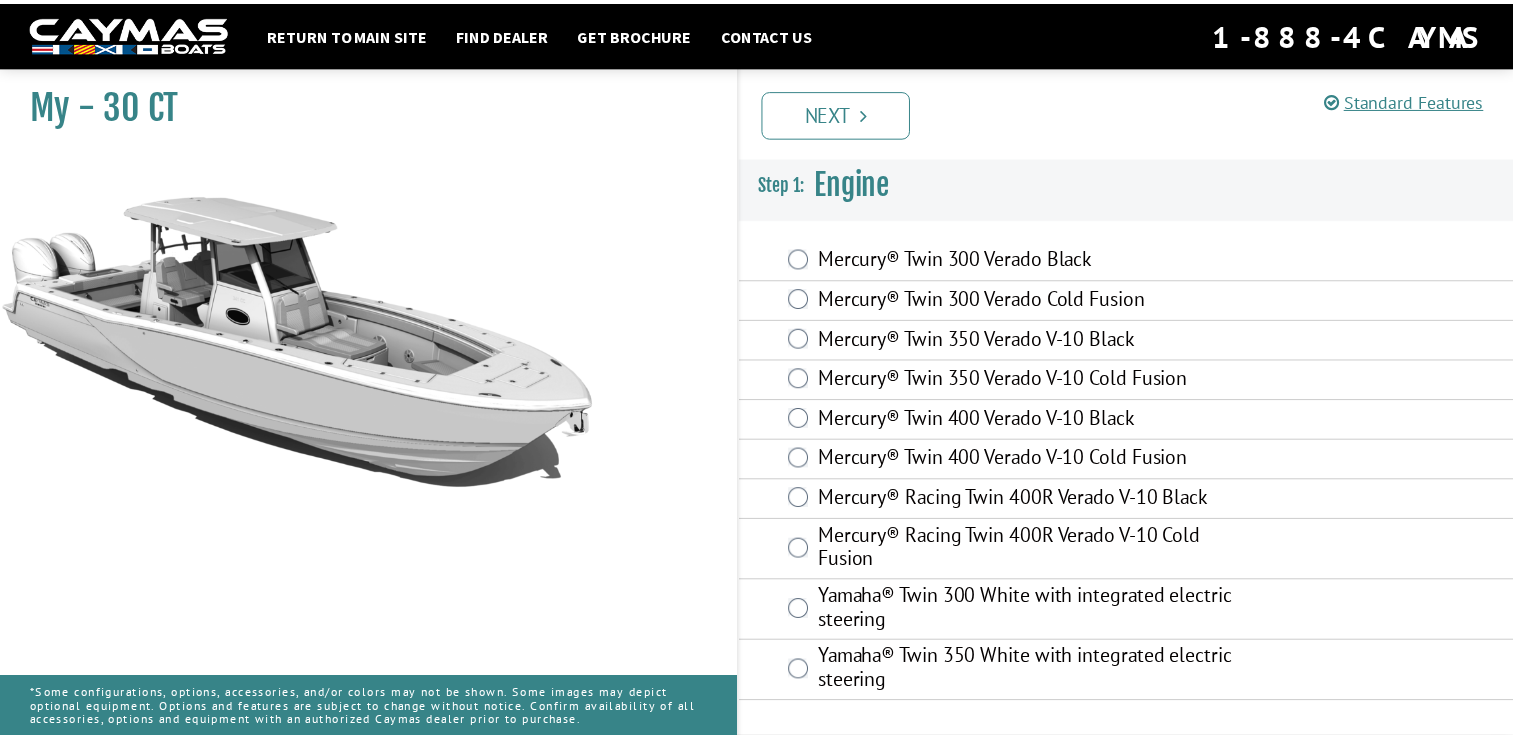 scroll, scrollTop: 0, scrollLeft: 0, axis: both 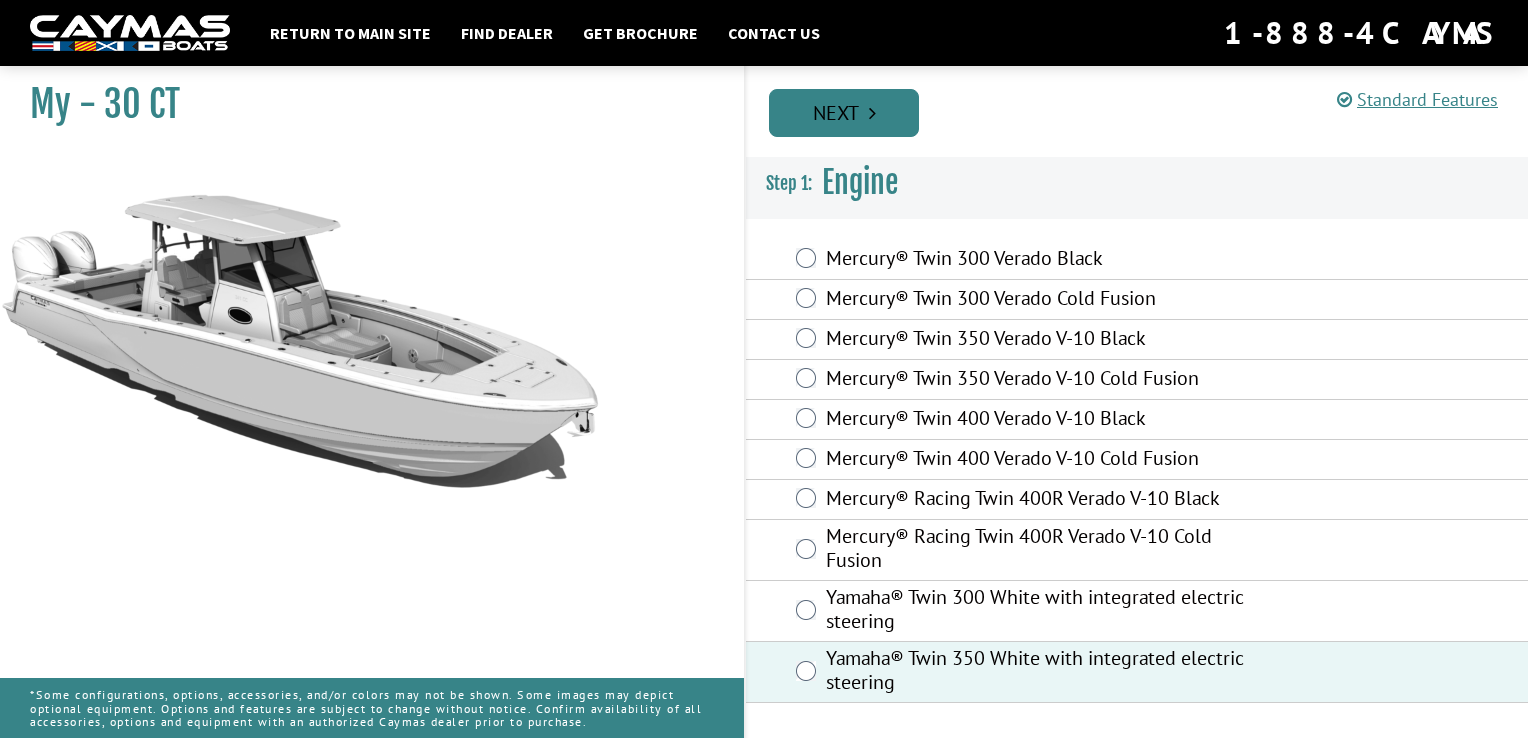 click on "Next" at bounding box center [844, 113] 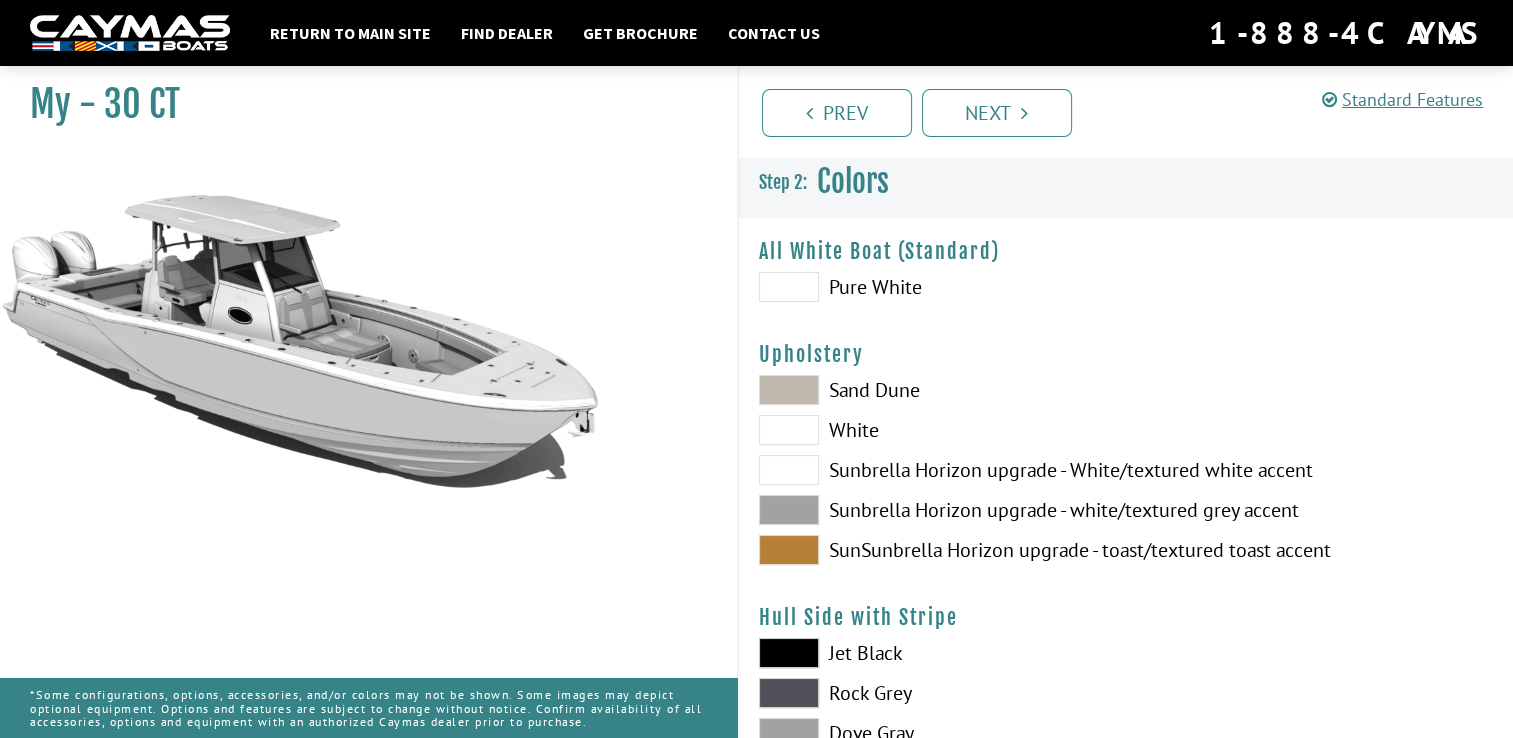 click at bounding box center [789, 510] 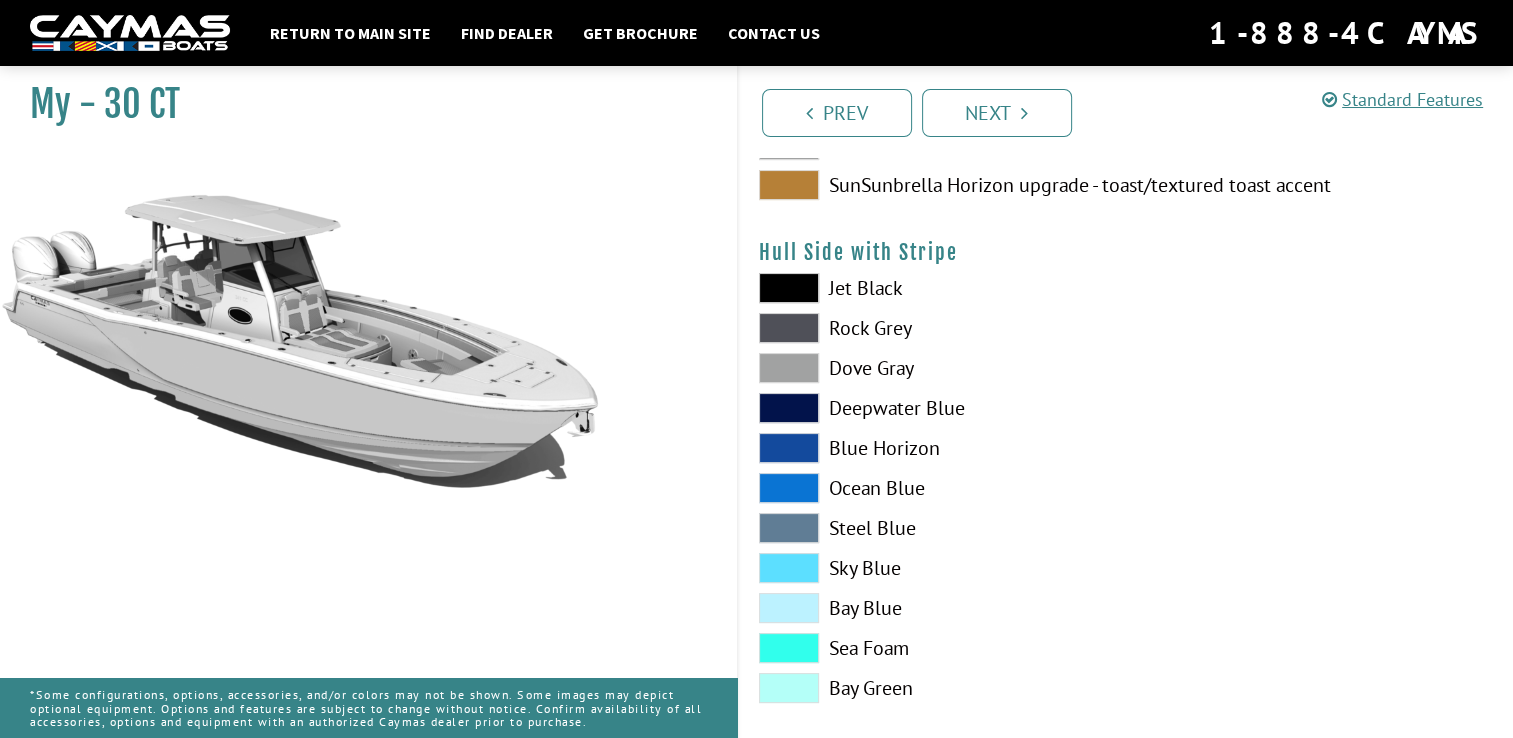 scroll, scrollTop: 400, scrollLeft: 0, axis: vertical 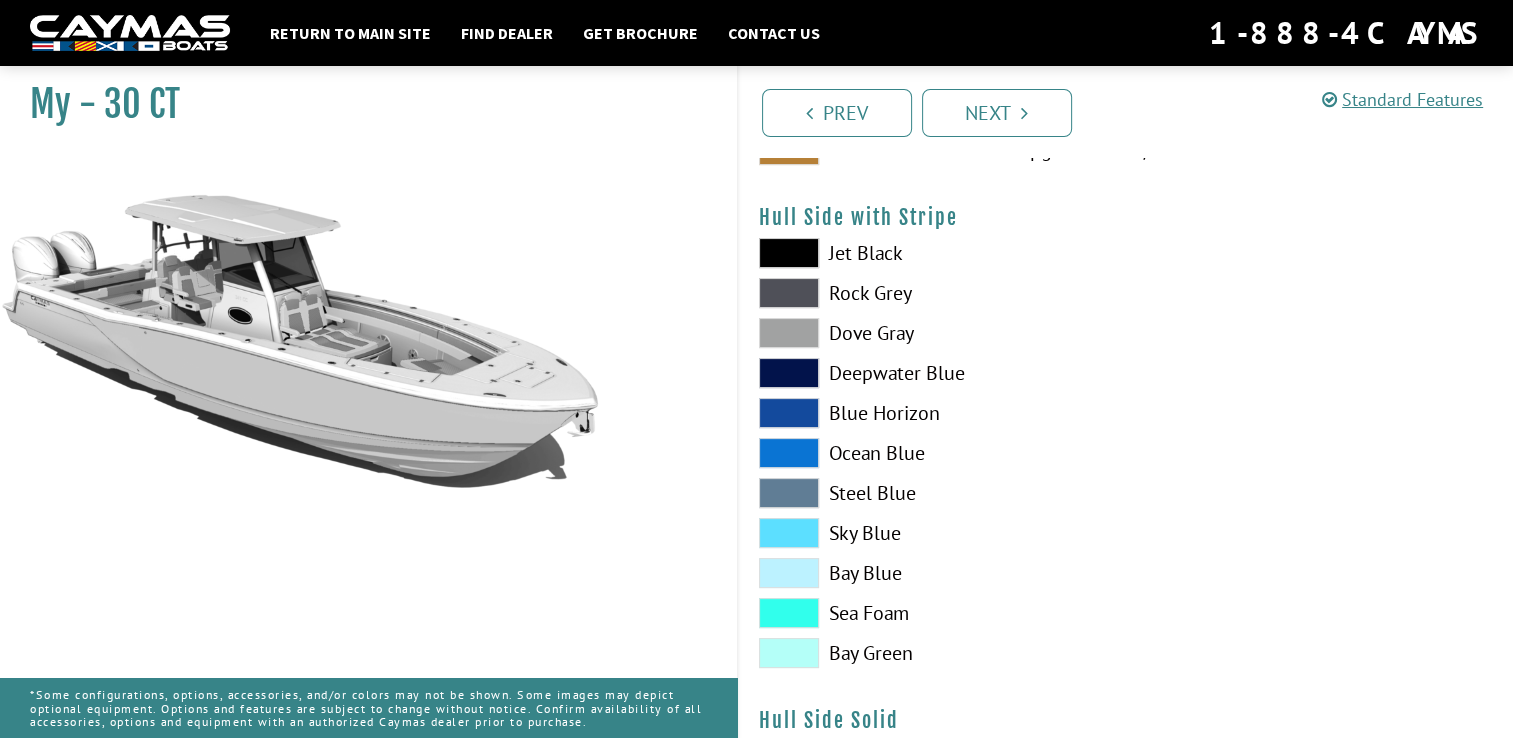 click at bounding box center [789, 453] 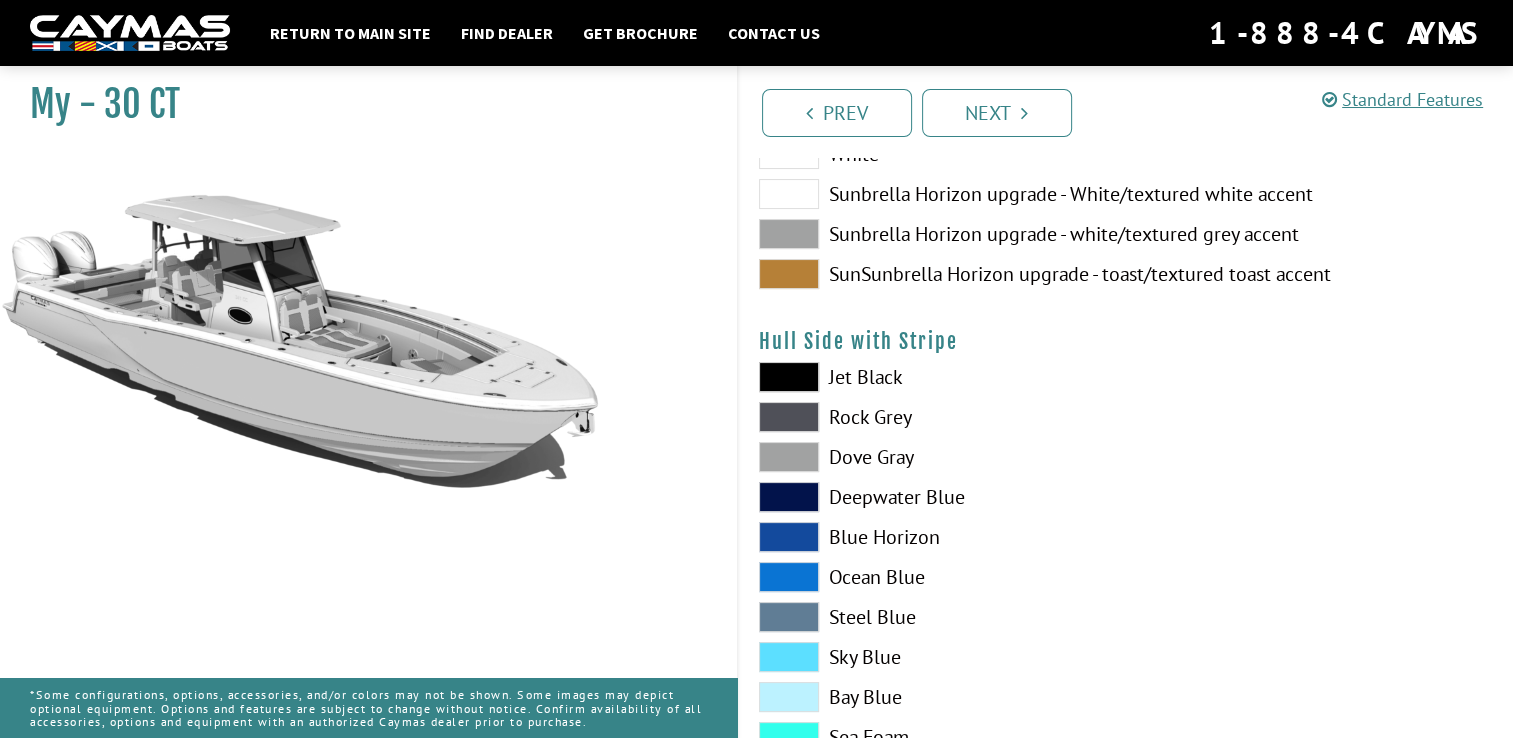 scroll, scrollTop: 400, scrollLeft: 0, axis: vertical 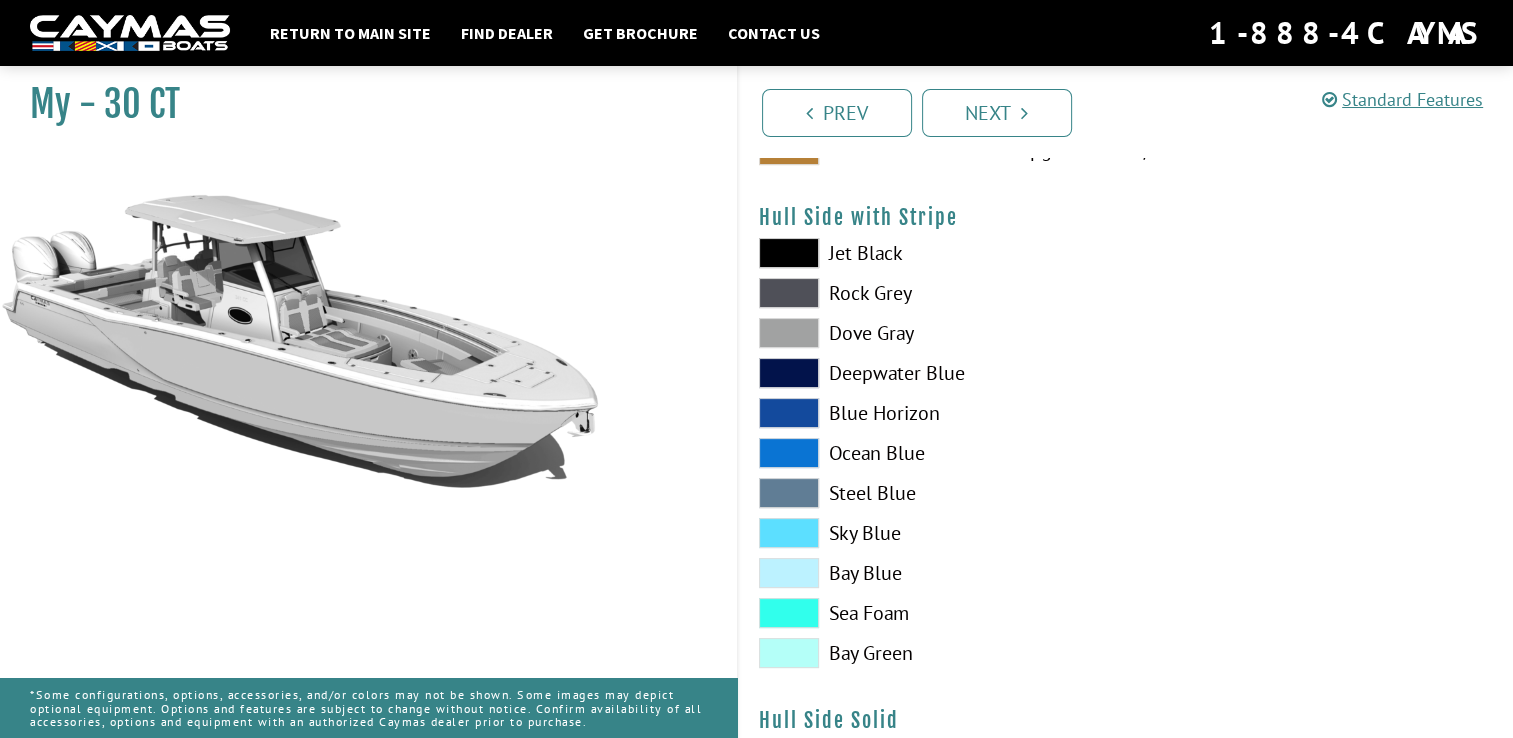 click at bounding box center (789, 453) 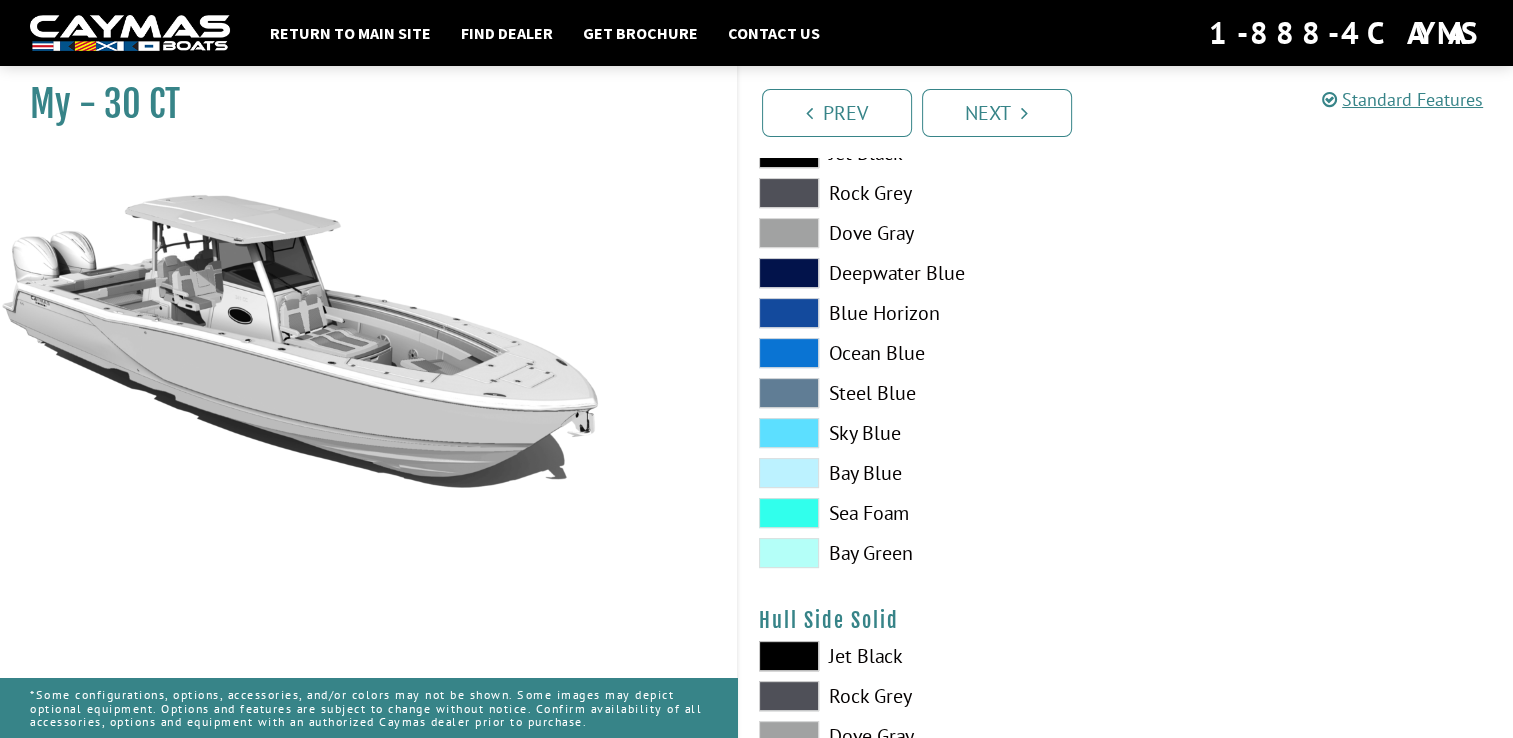 scroll, scrollTop: 400, scrollLeft: 0, axis: vertical 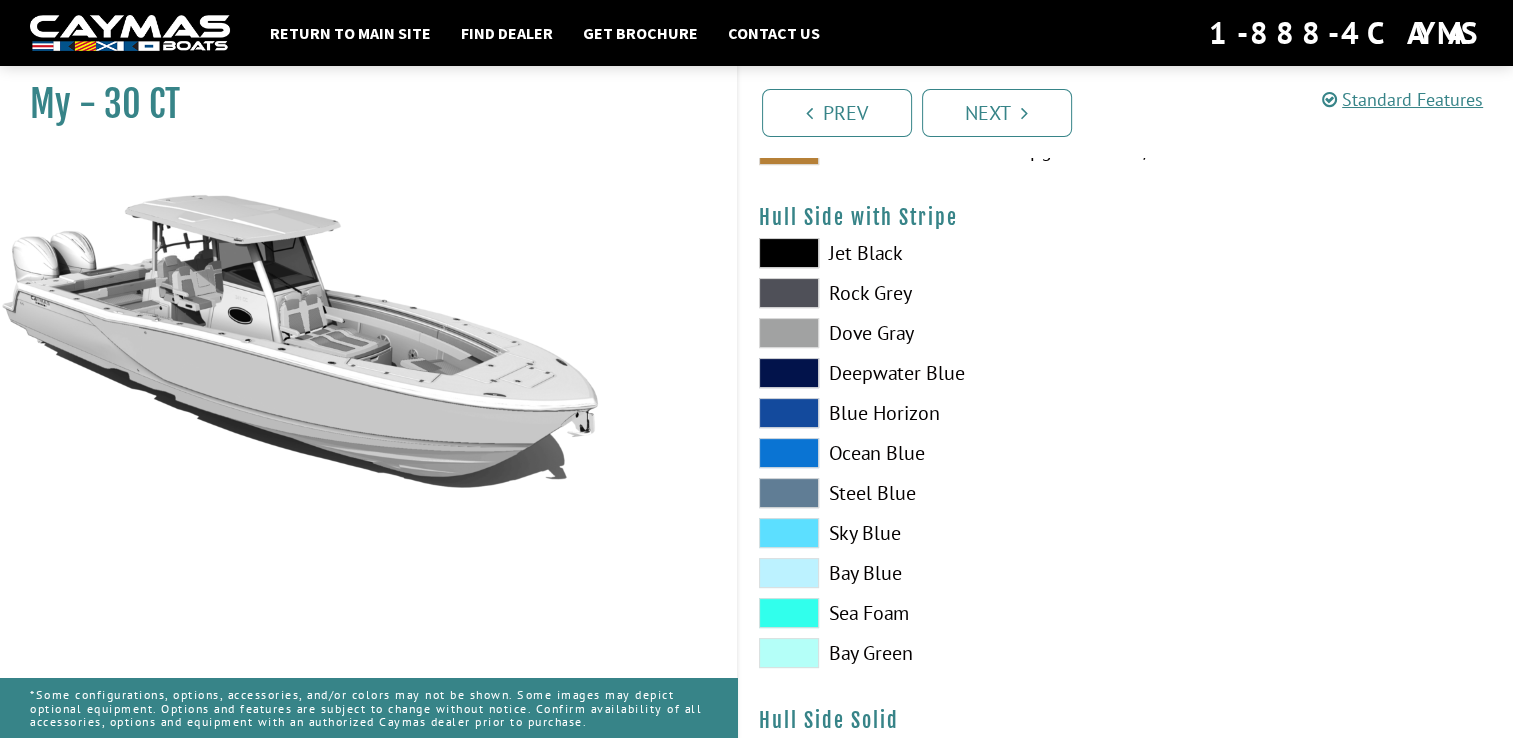 click at bounding box center [789, 453] 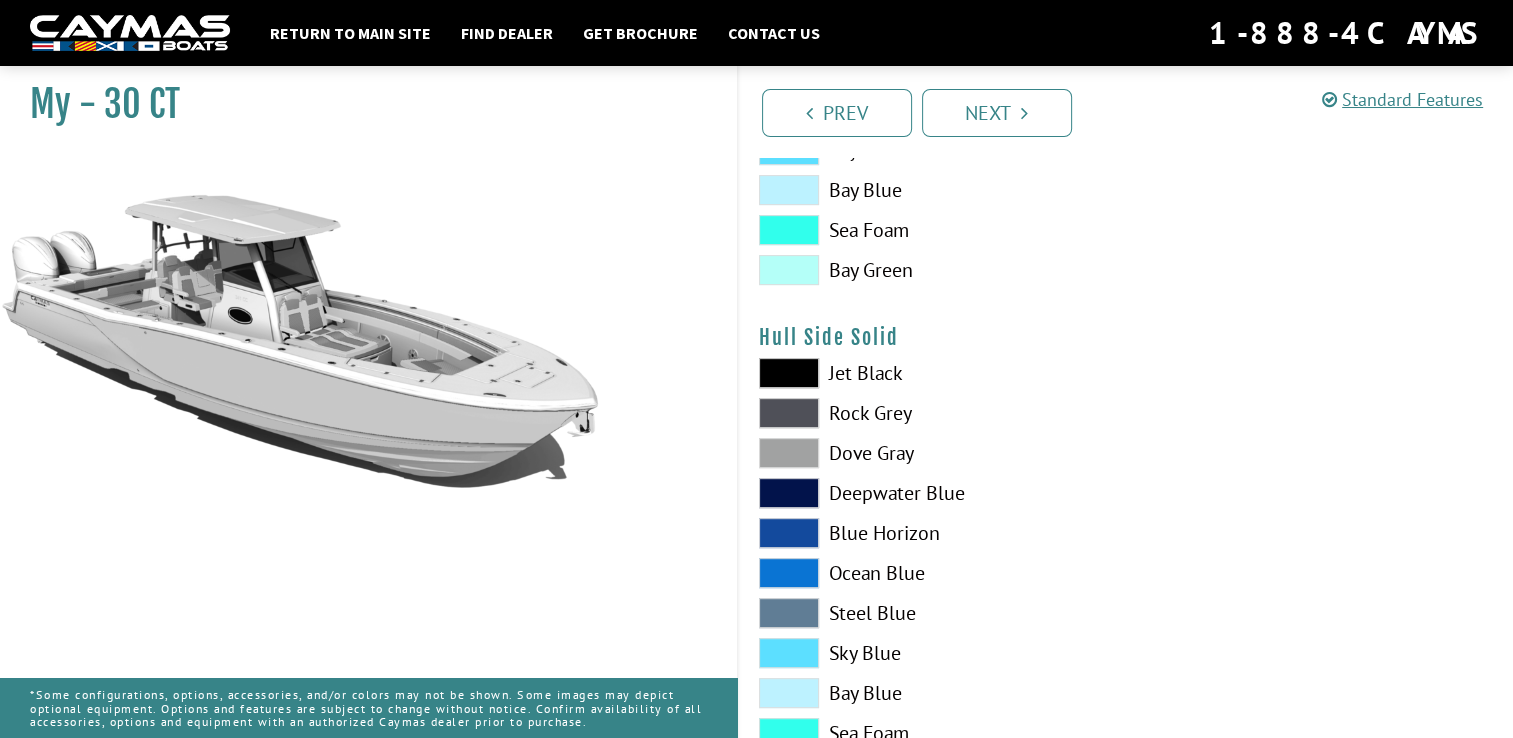 scroll, scrollTop: 800, scrollLeft: 0, axis: vertical 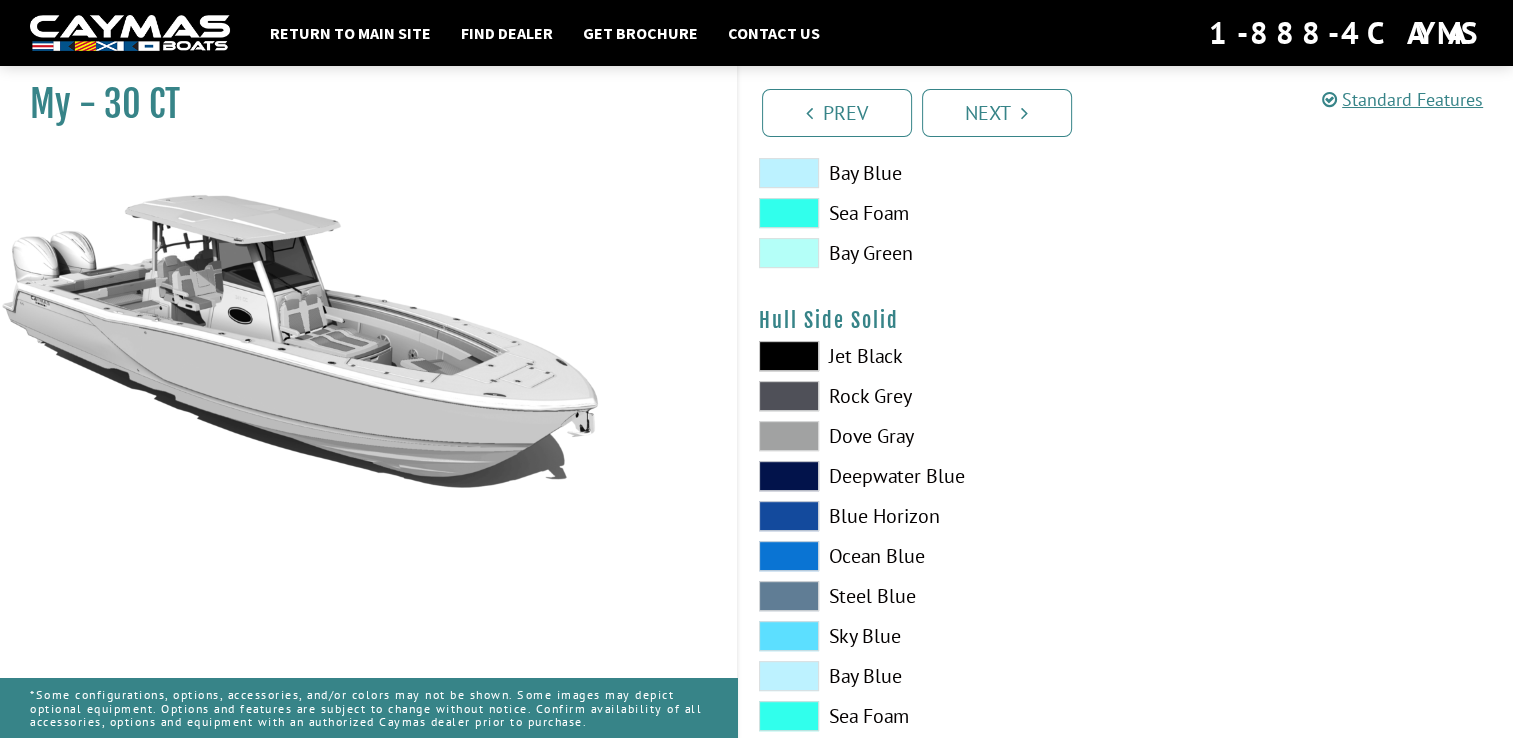 click at bounding box center [789, 556] 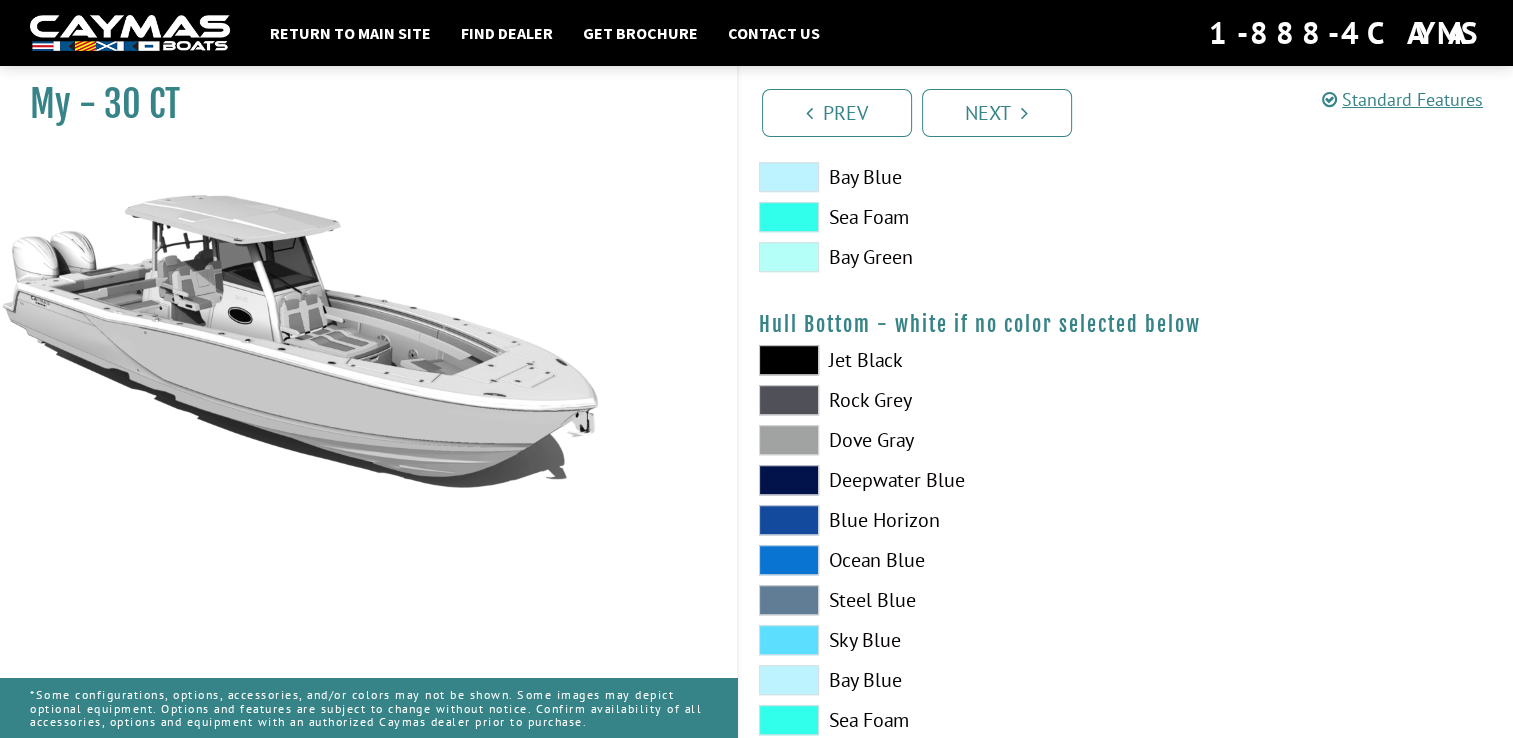 scroll, scrollTop: 1300, scrollLeft: 0, axis: vertical 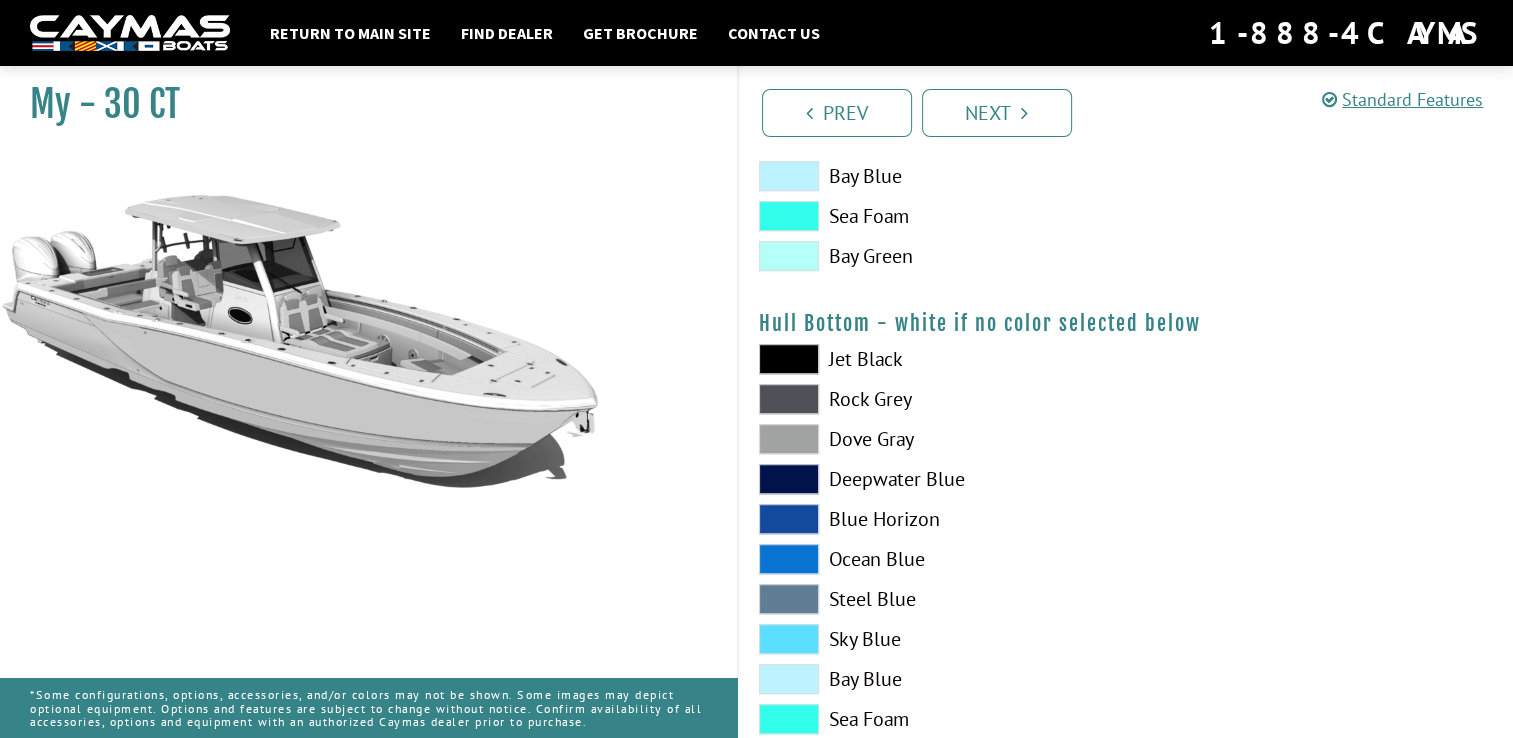 click at bounding box center (789, 439) 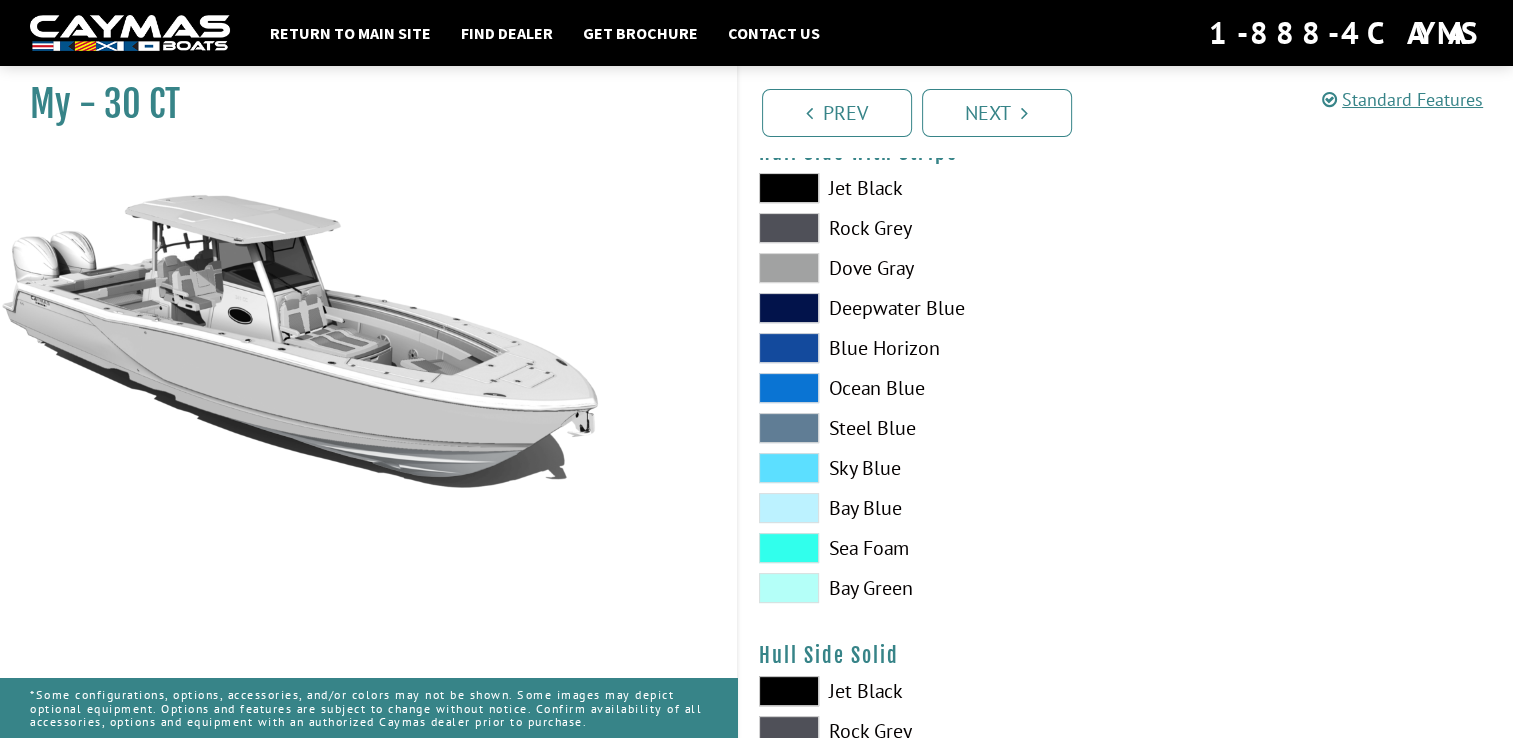 scroll, scrollTop: 500, scrollLeft: 0, axis: vertical 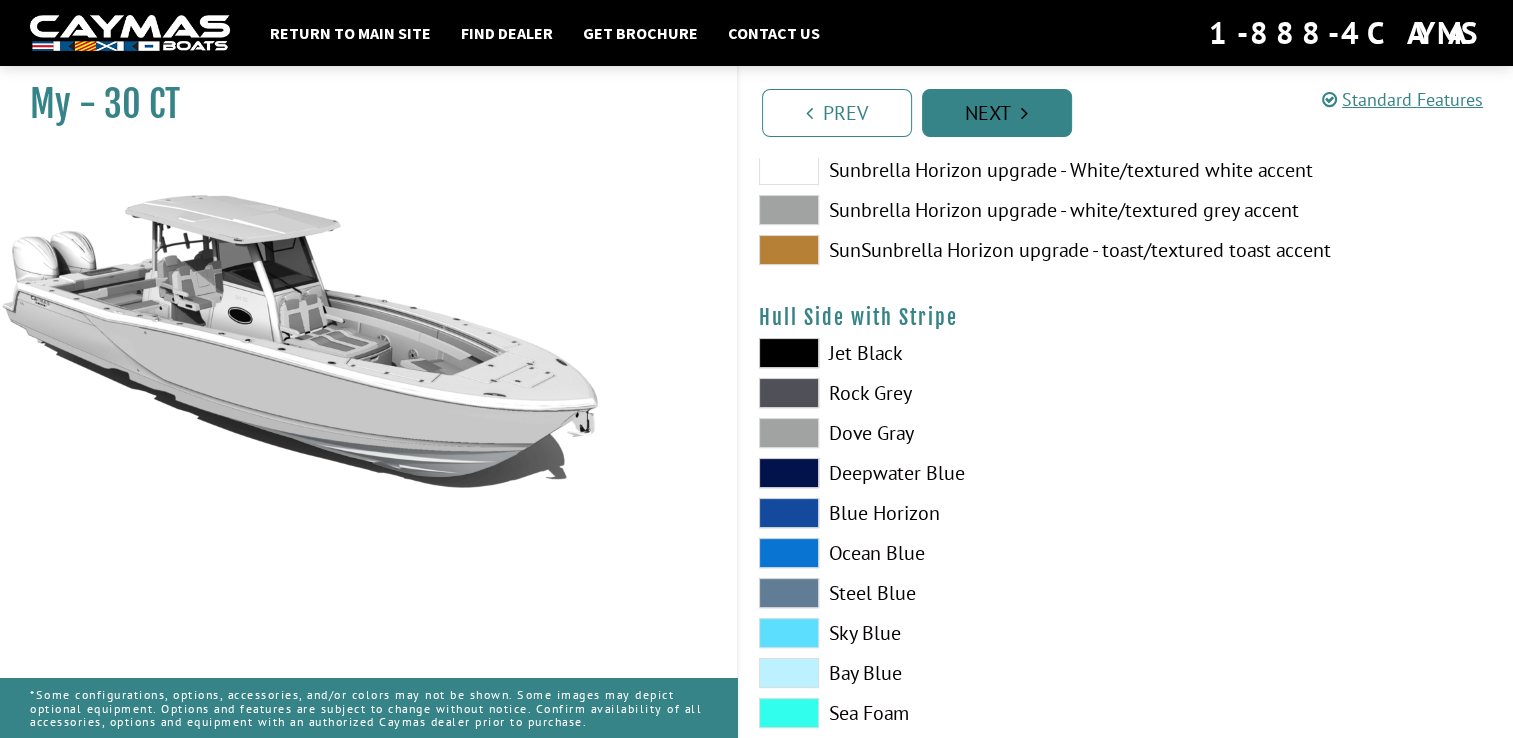 click on "Next" at bounding box center [997, 113] 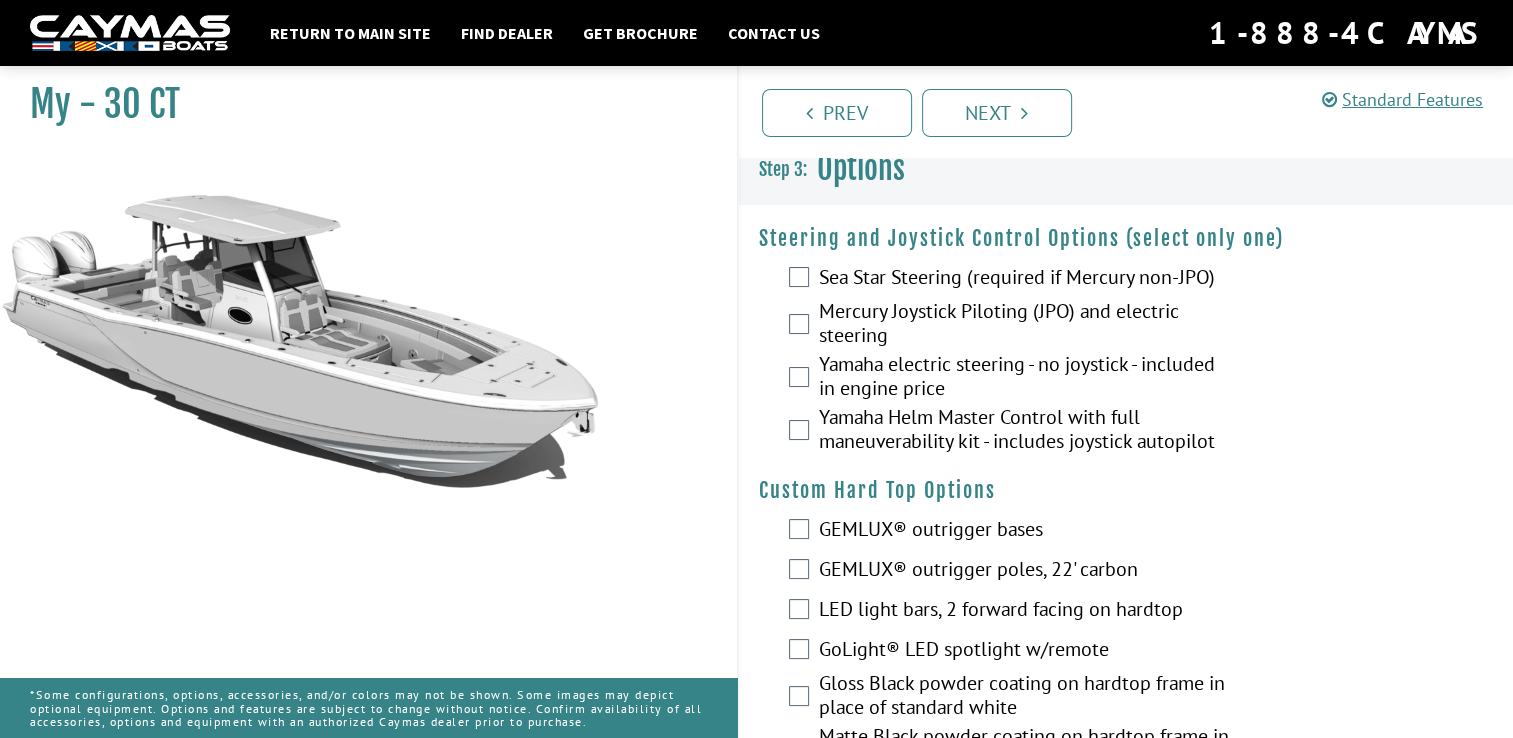 scroll, scrollTop: 0, scrollLeft: 0, axis: both 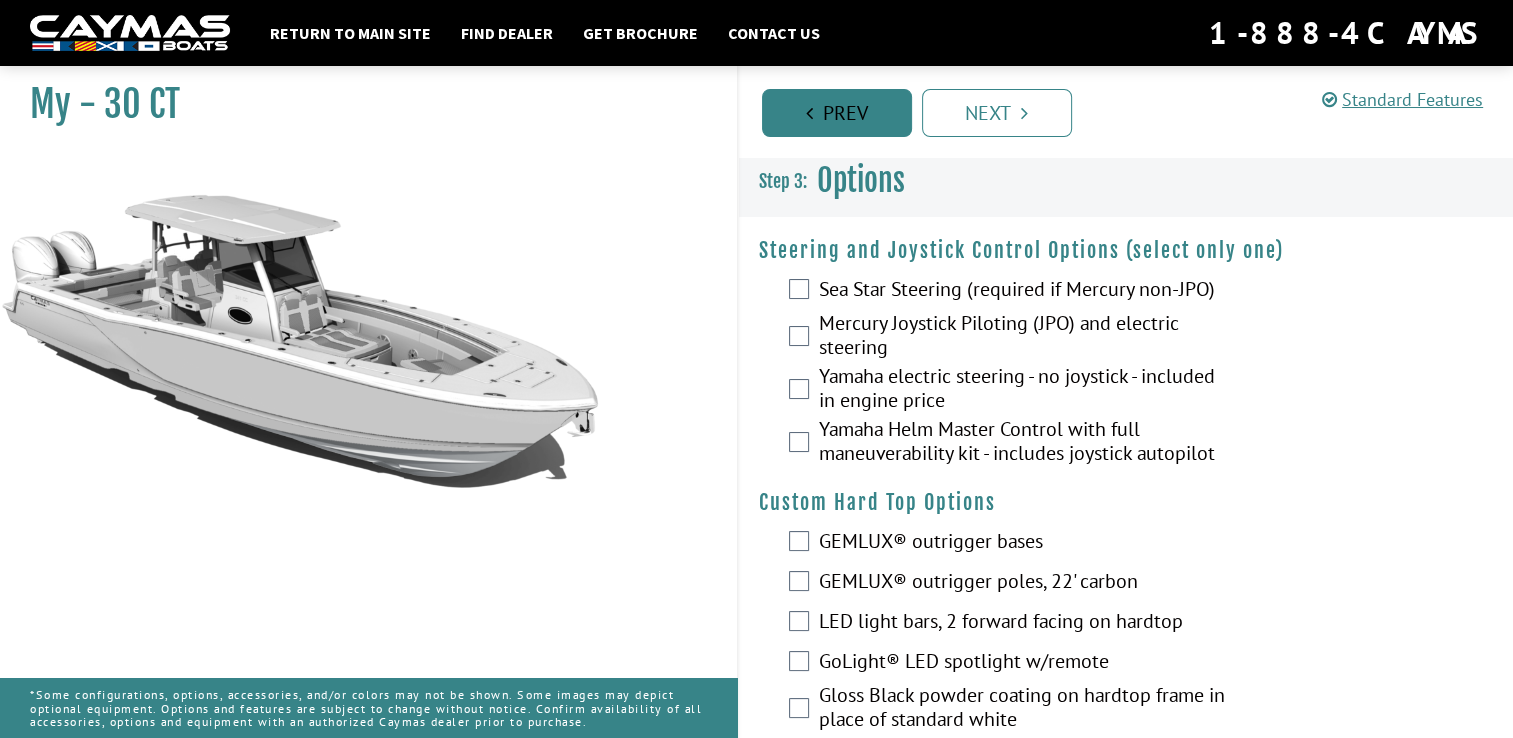 click on "Prev" at bounding box center (837, 113) 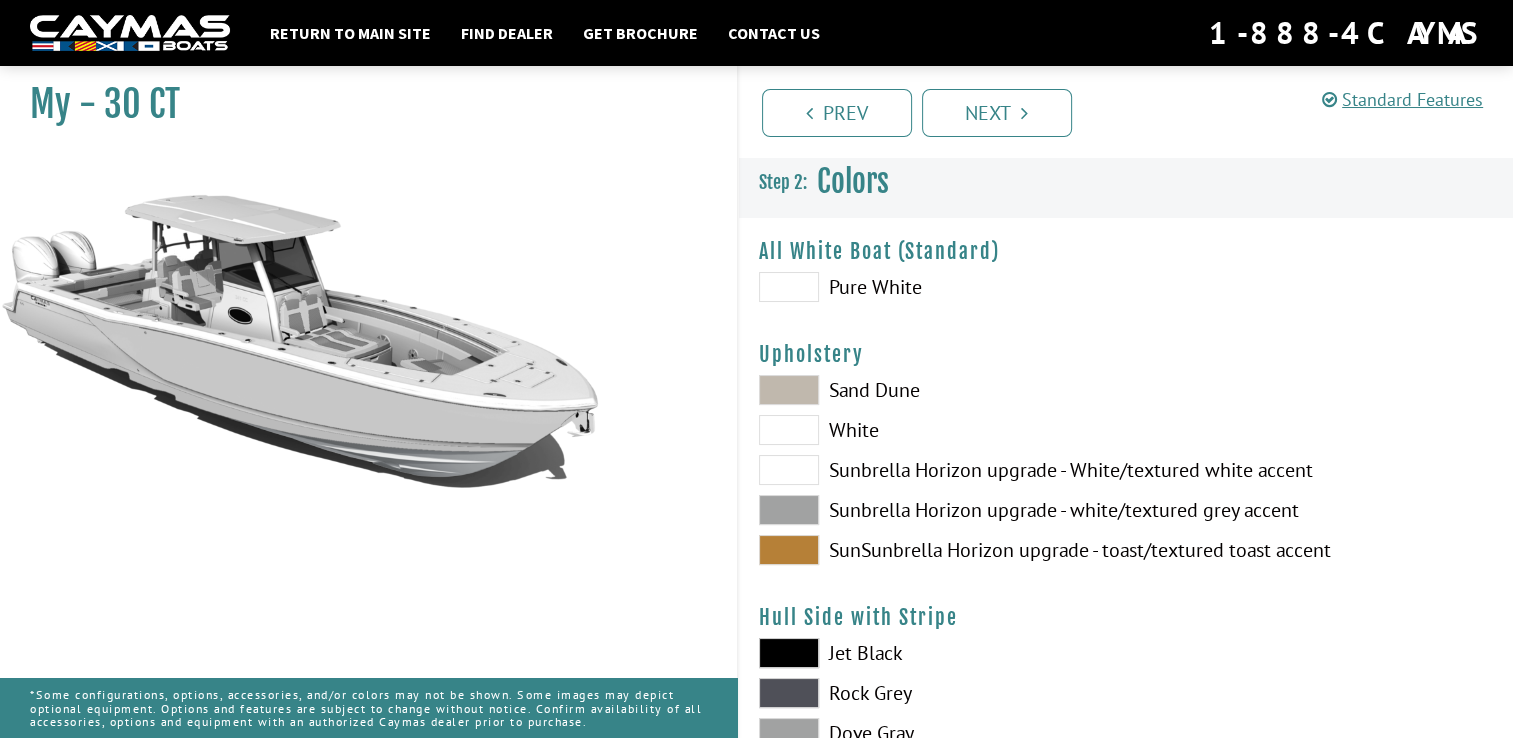 click at bounding box center [789, 287] 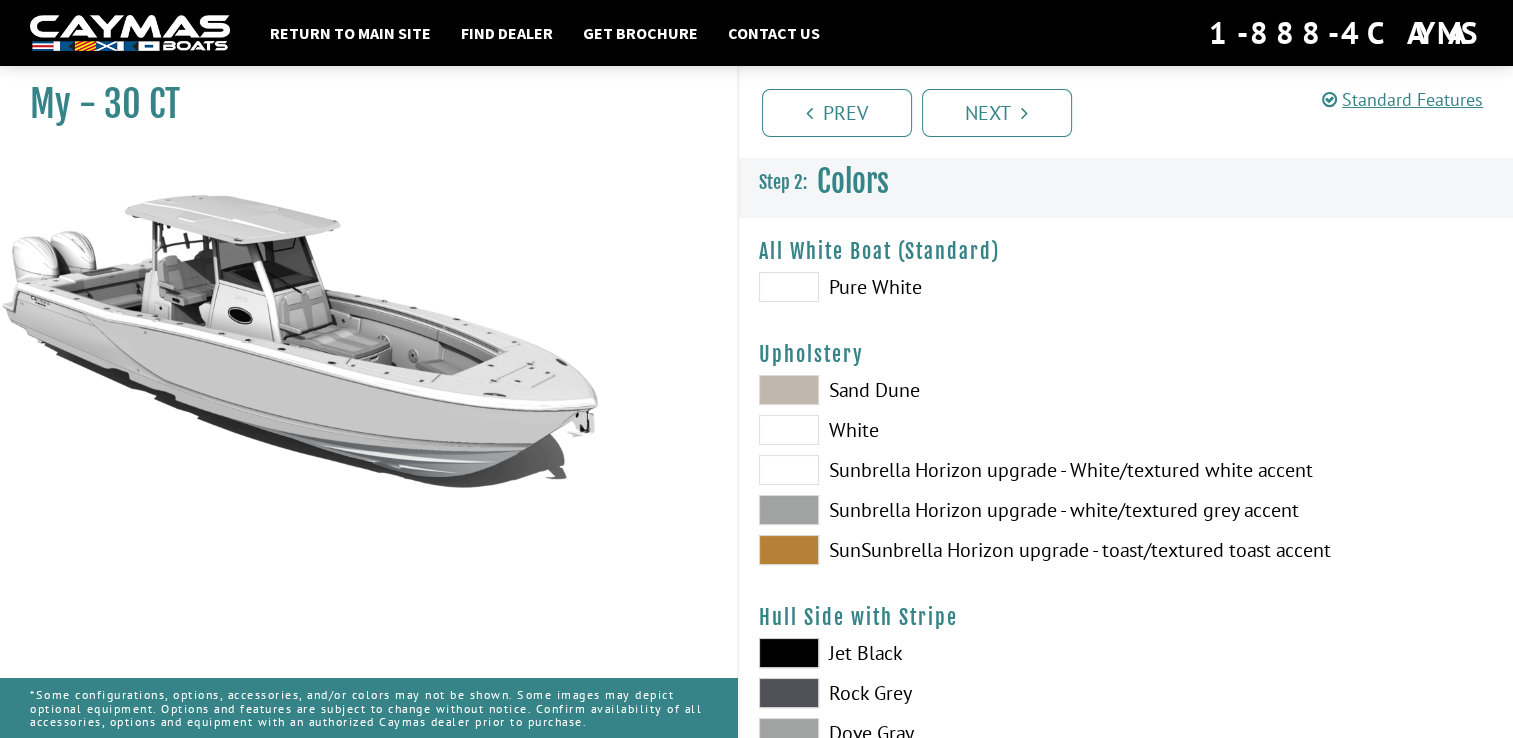 click on "Sand Dune
White
Sunbrella Horizon upgrade - White/textured white accent
Sunbrella Horizon upgrade - white/textured grey accent
SunSunbrella Horizon upgrade - toast/textured toast accent" at bounding box center (932, 475) 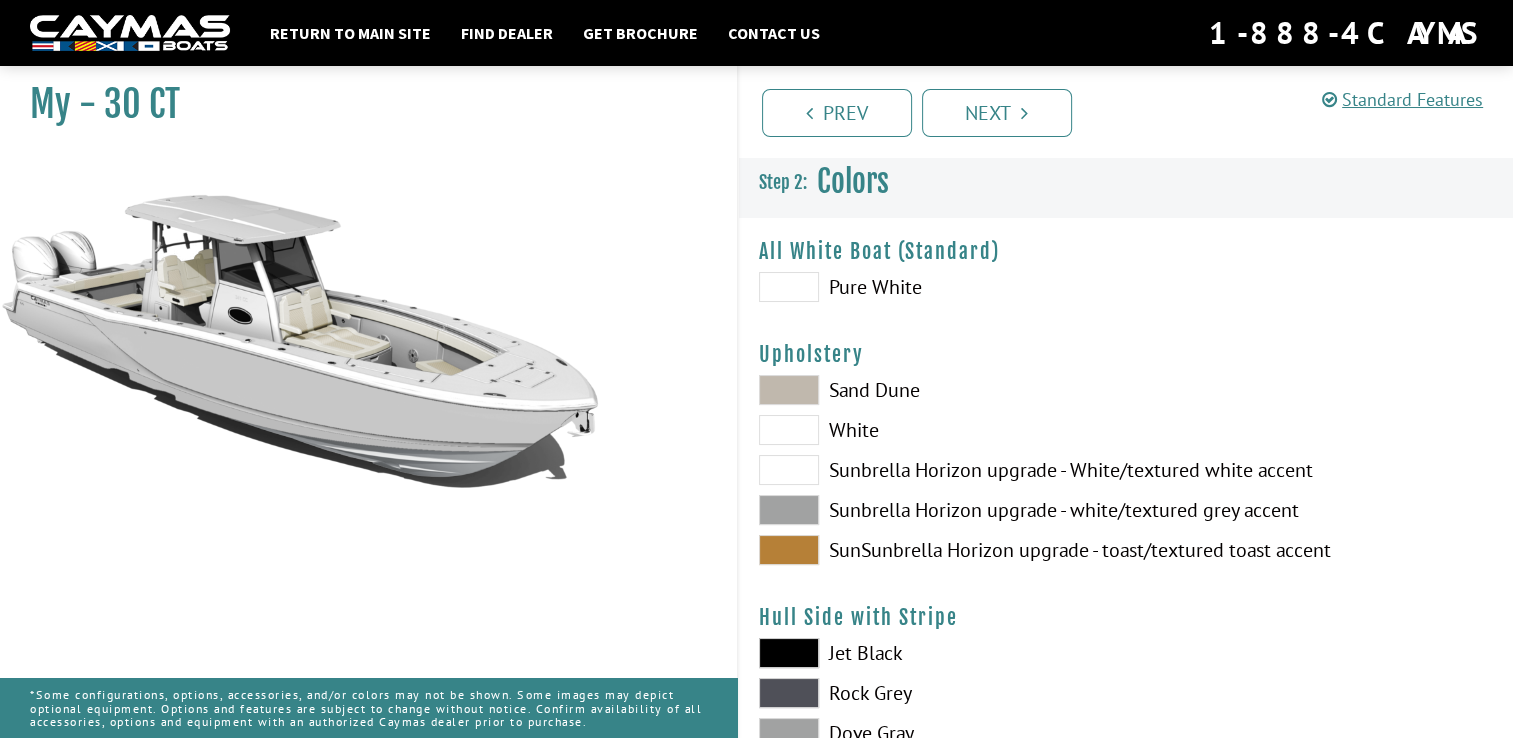 click at bounding box center [789, 287] 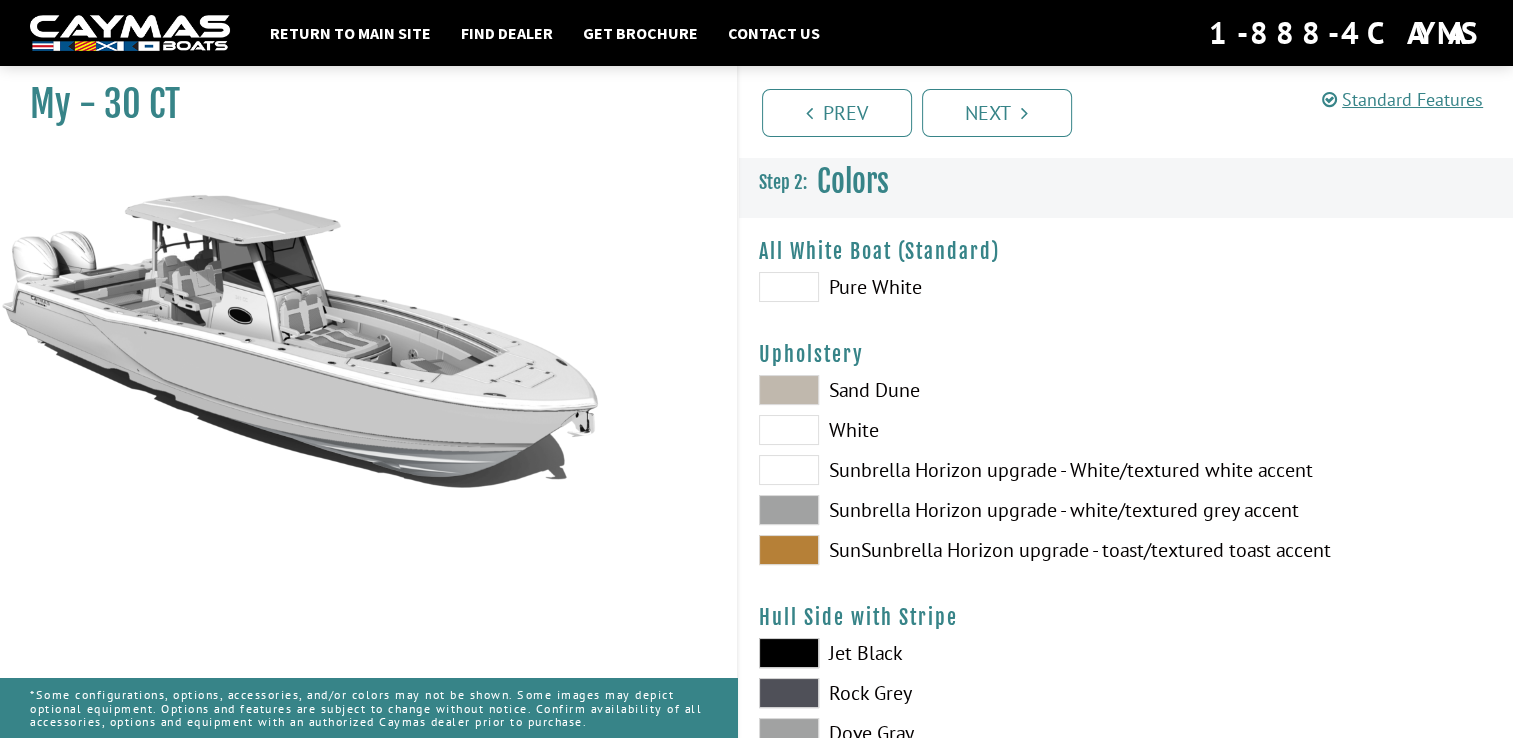 click at bounding box center [789, 550] 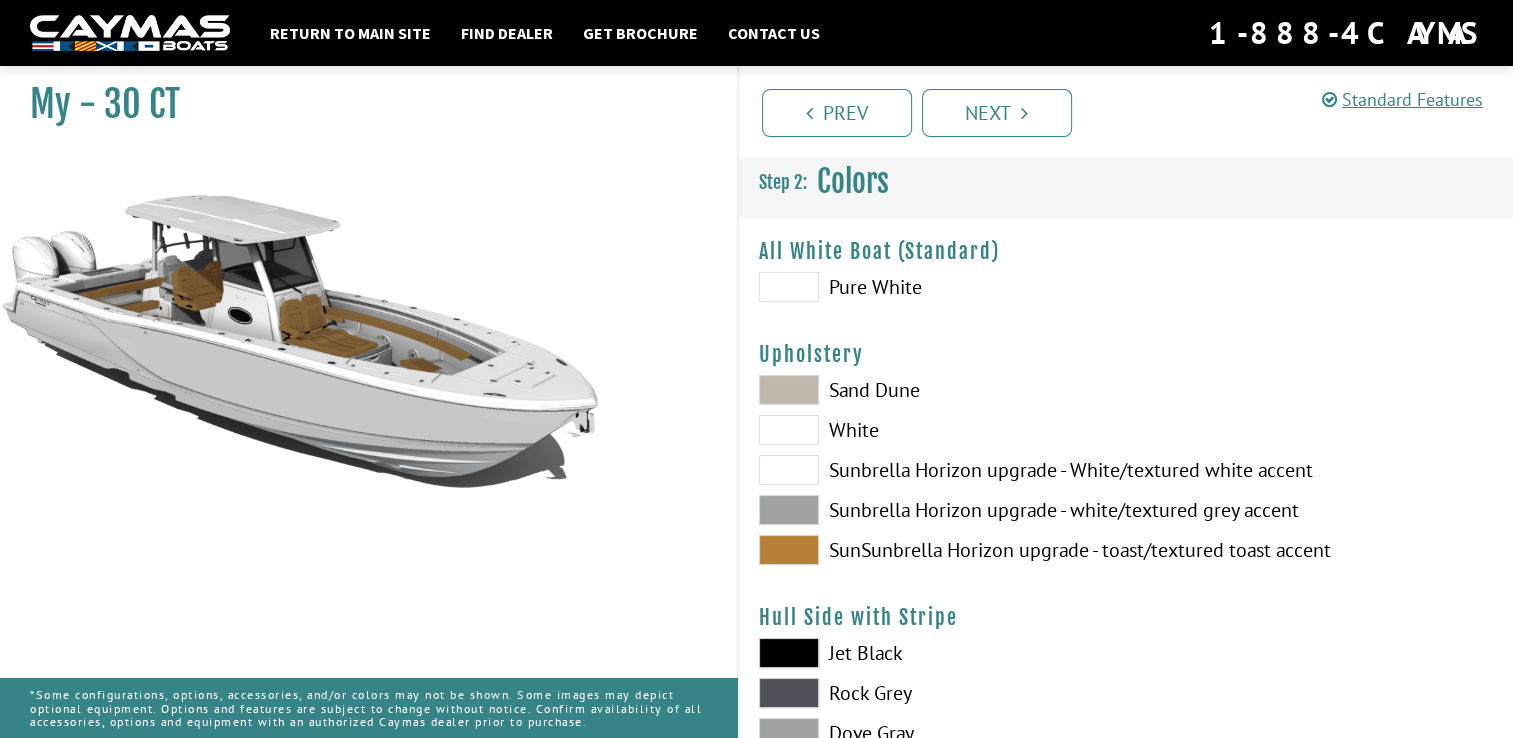 click at bounding box center [789, 390] 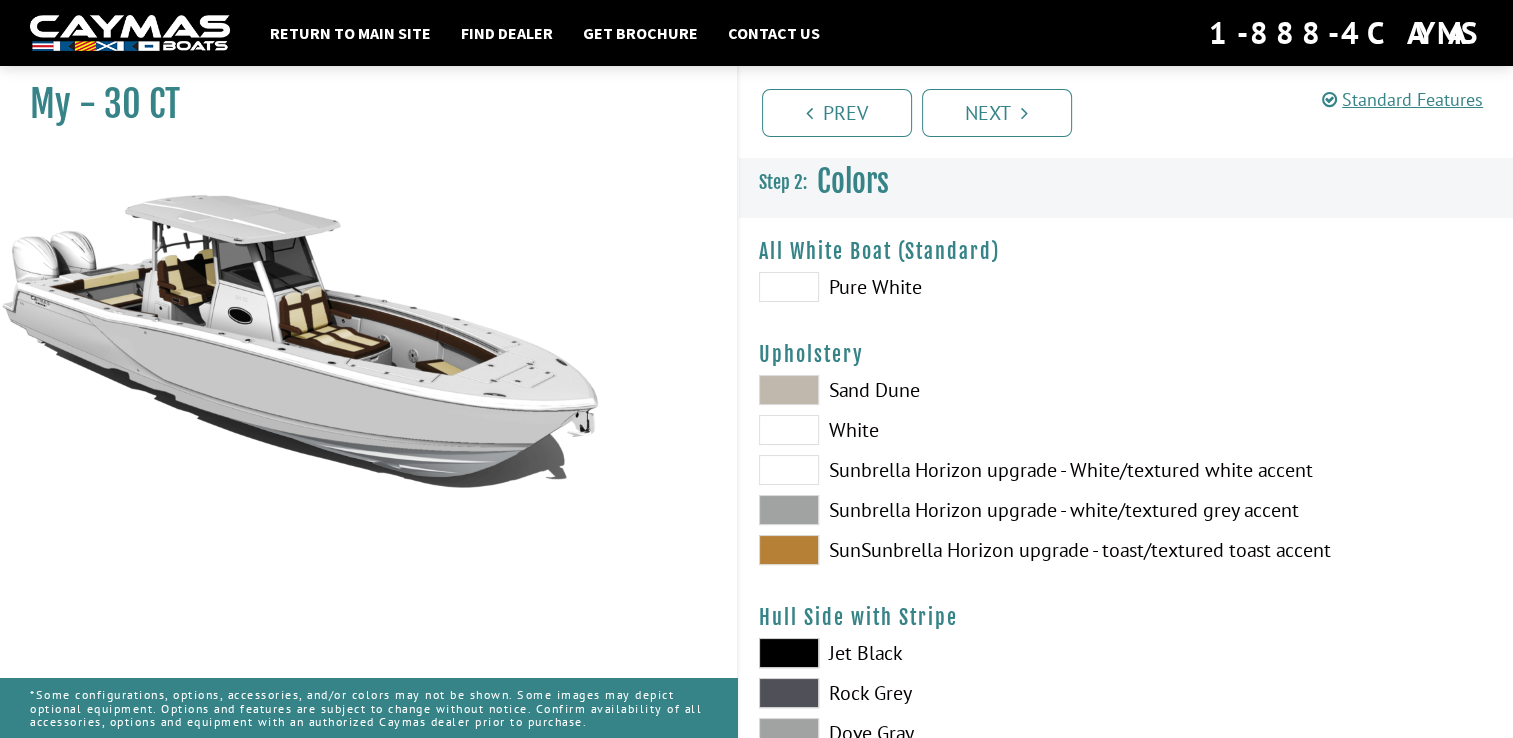 click at bounding box center (789, 510) 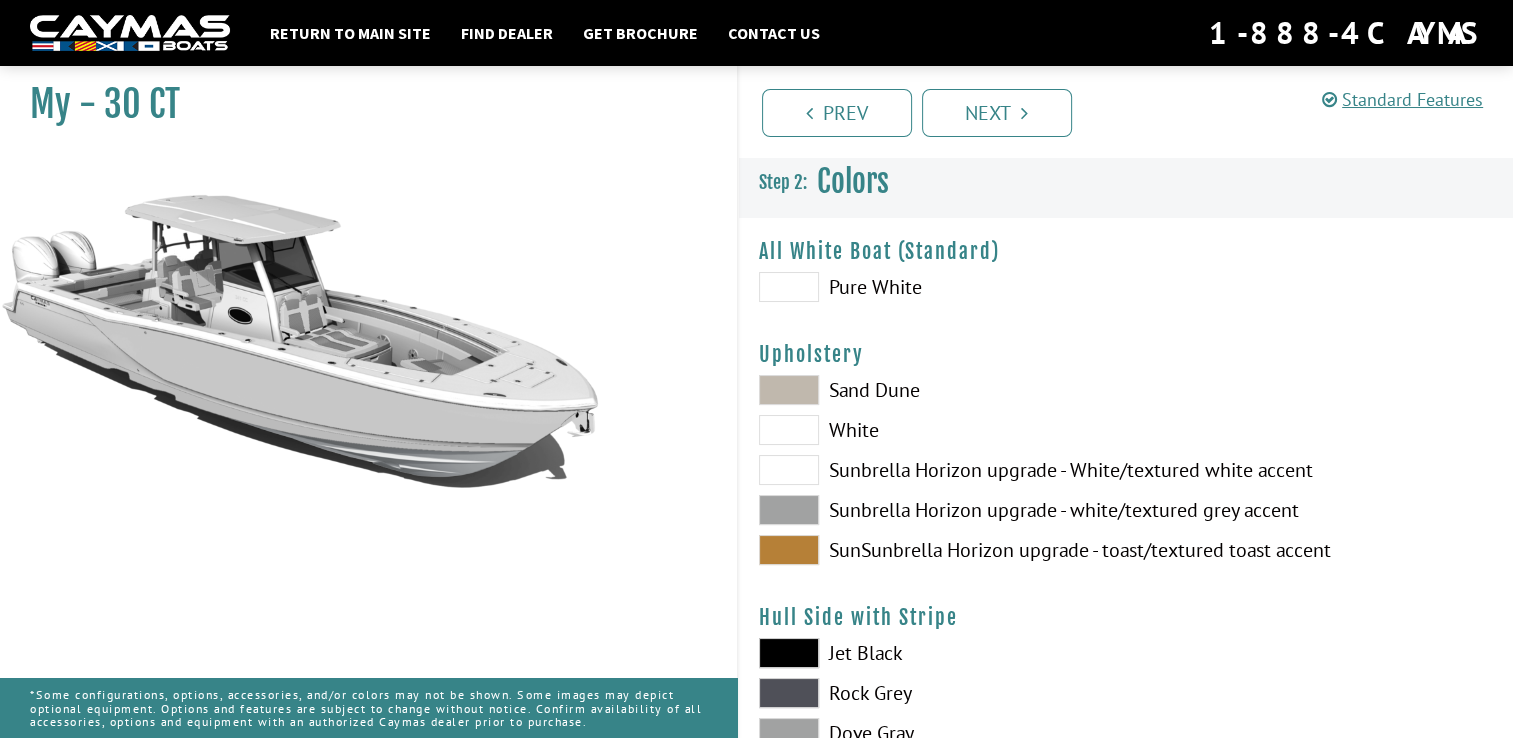 click at bounding box center (789, 550) 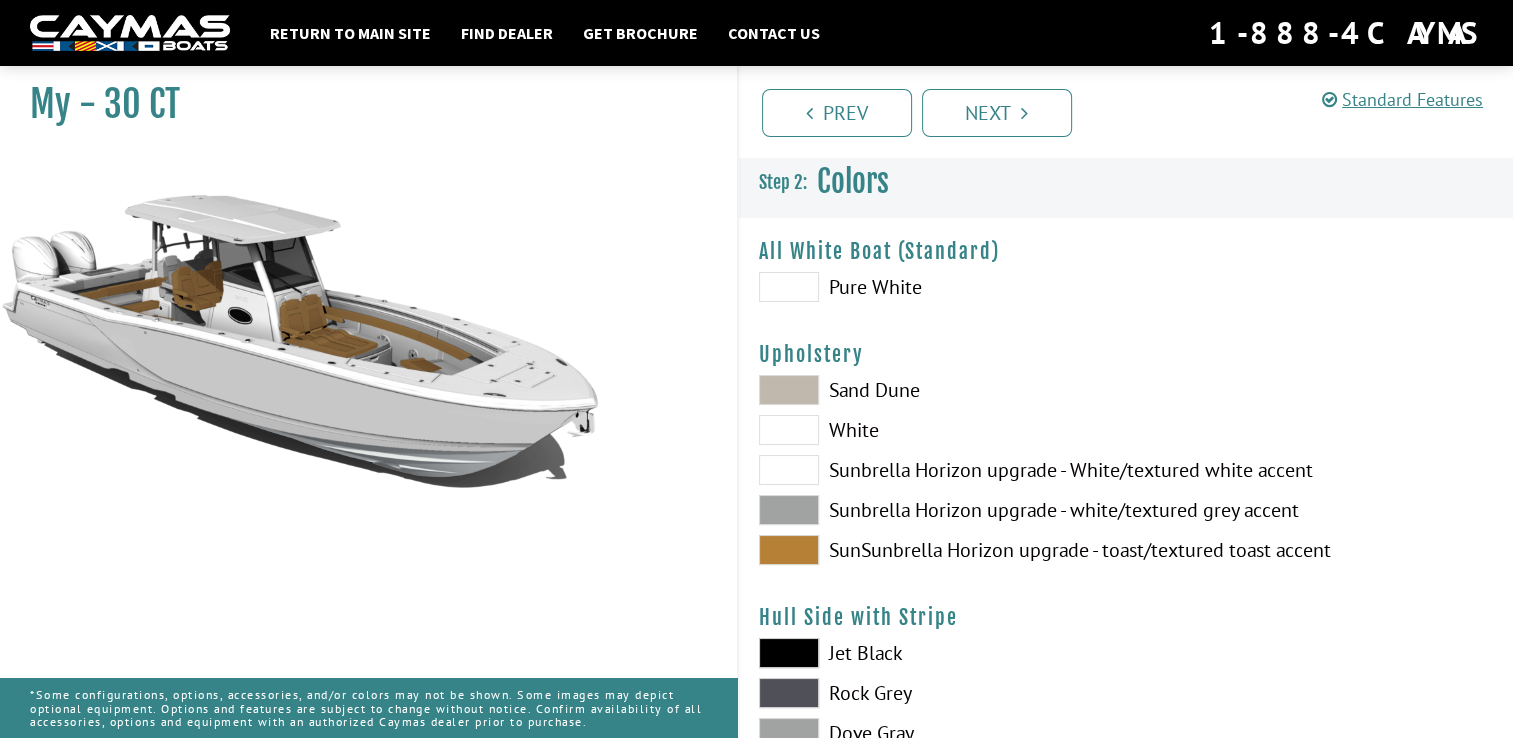 click at bounding box center (789, 510) 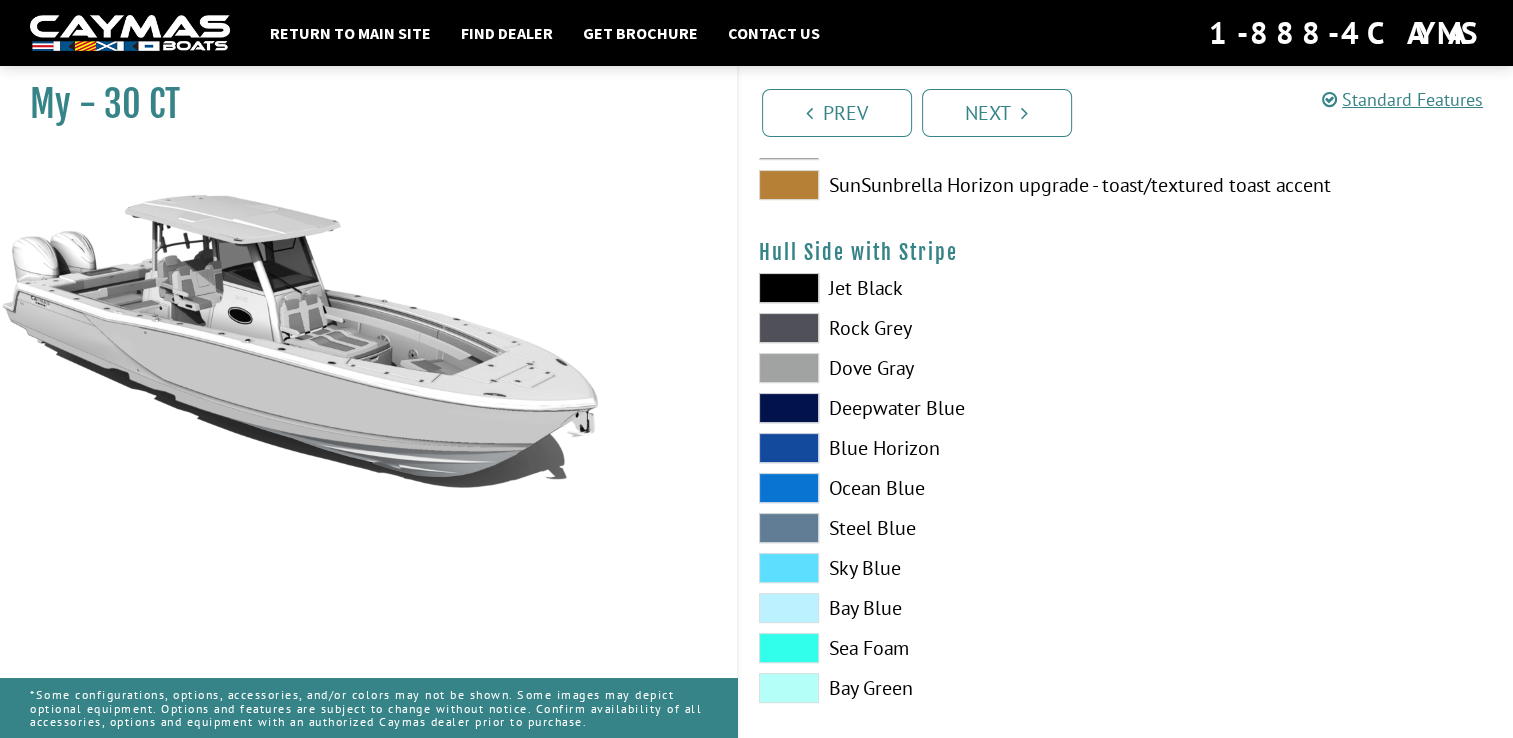 scroll, scrollTop: 400, scrollLeft: 0, axis: vertical 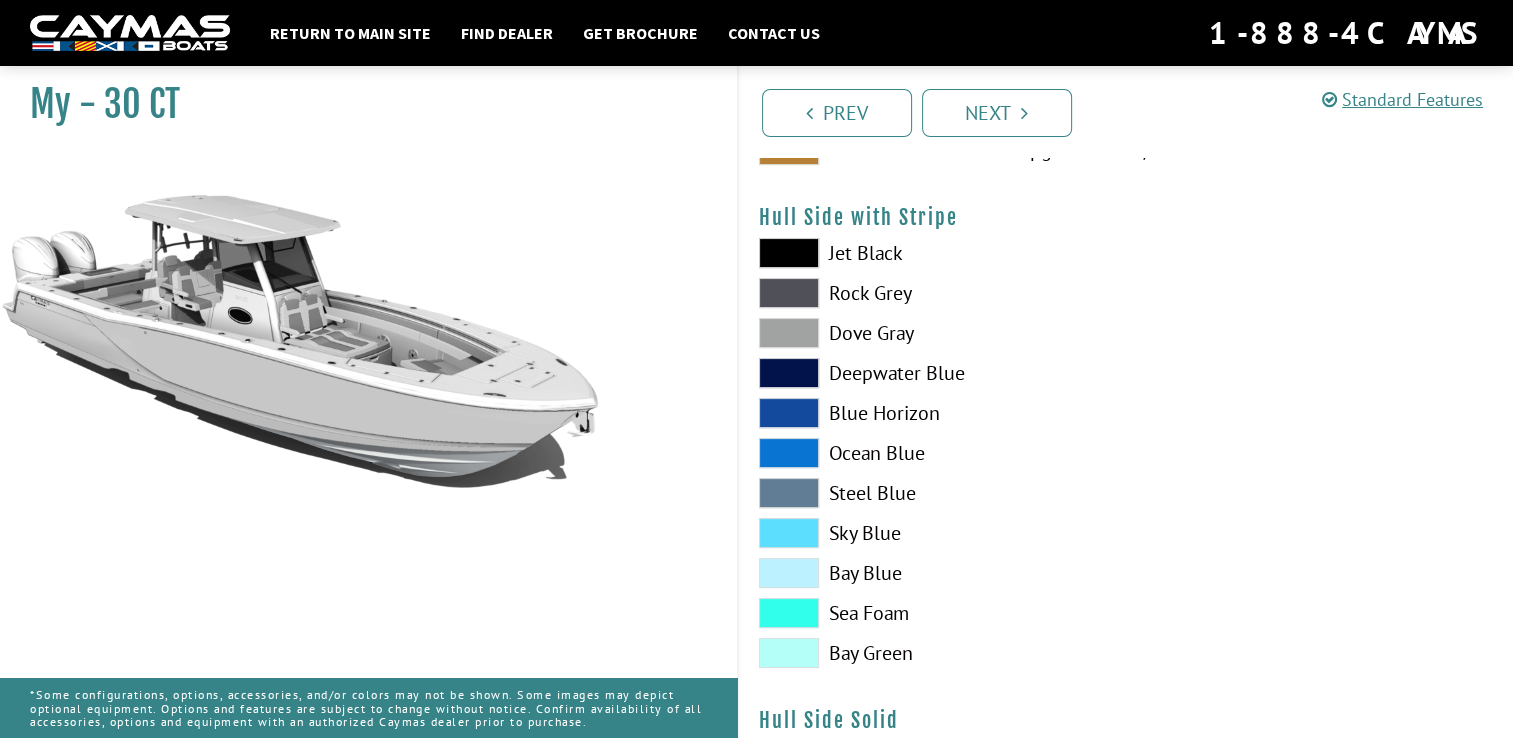 click at bounding box center (789, 453) 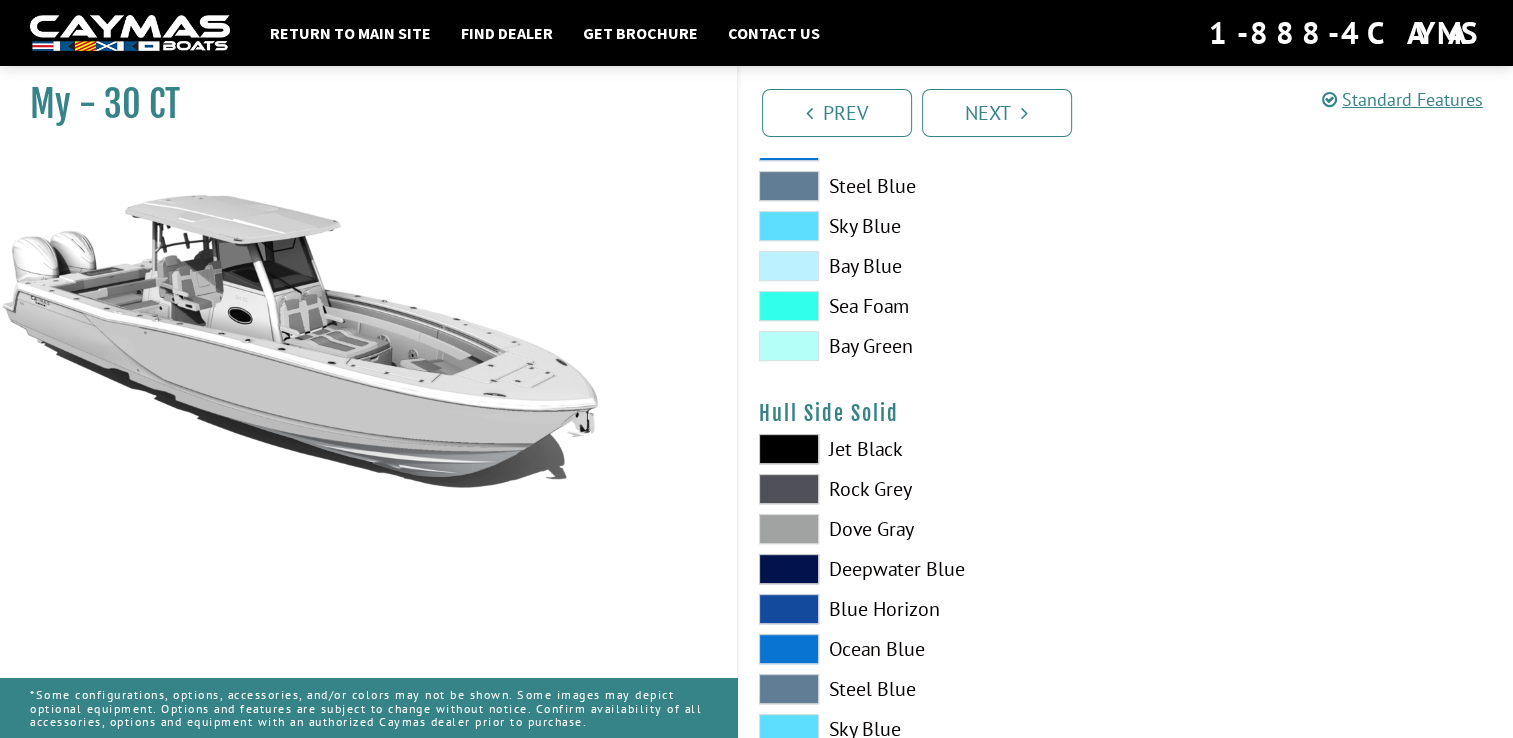 scroll, scrollTop: 800, scrollLeft: 0, axis: vertical 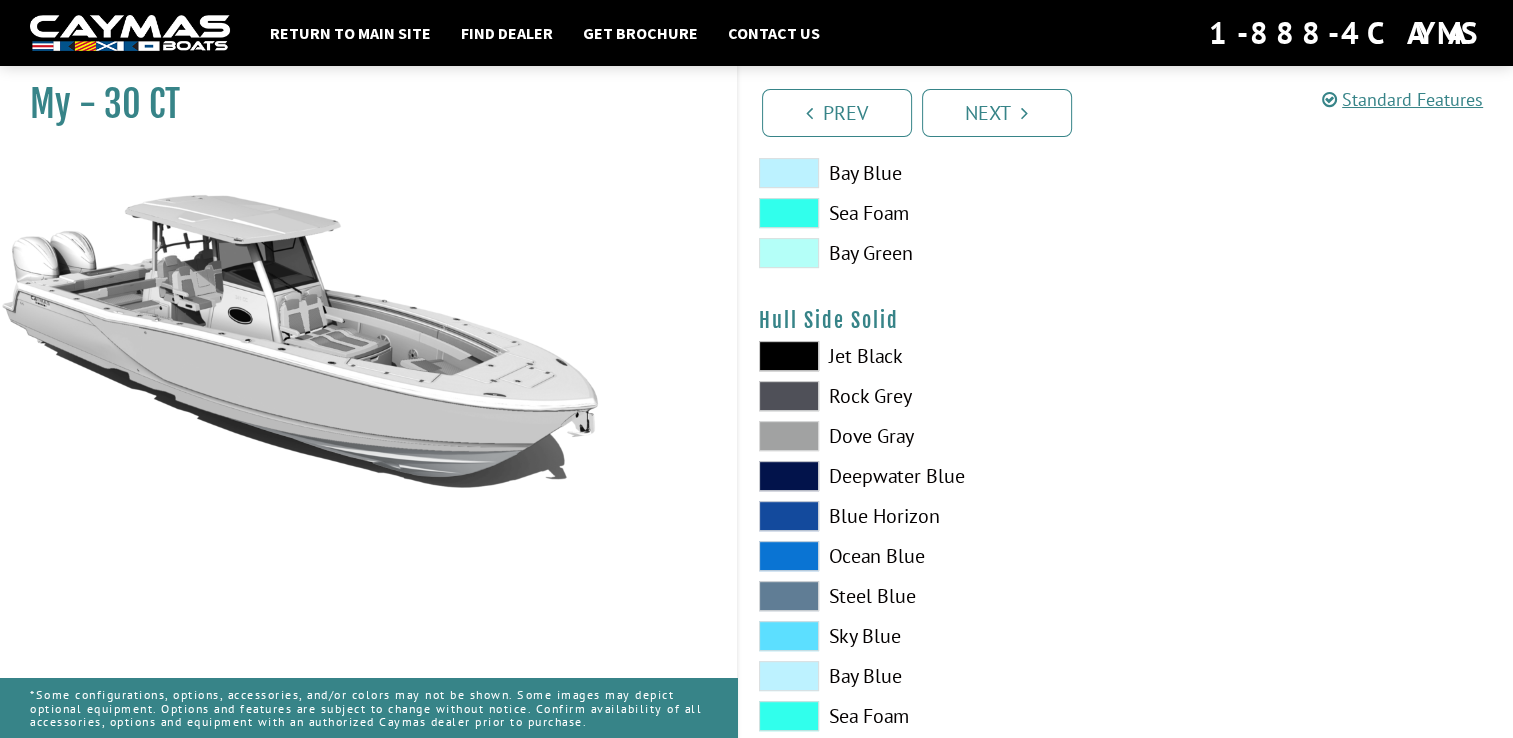 click at bounding box center [789, 556] 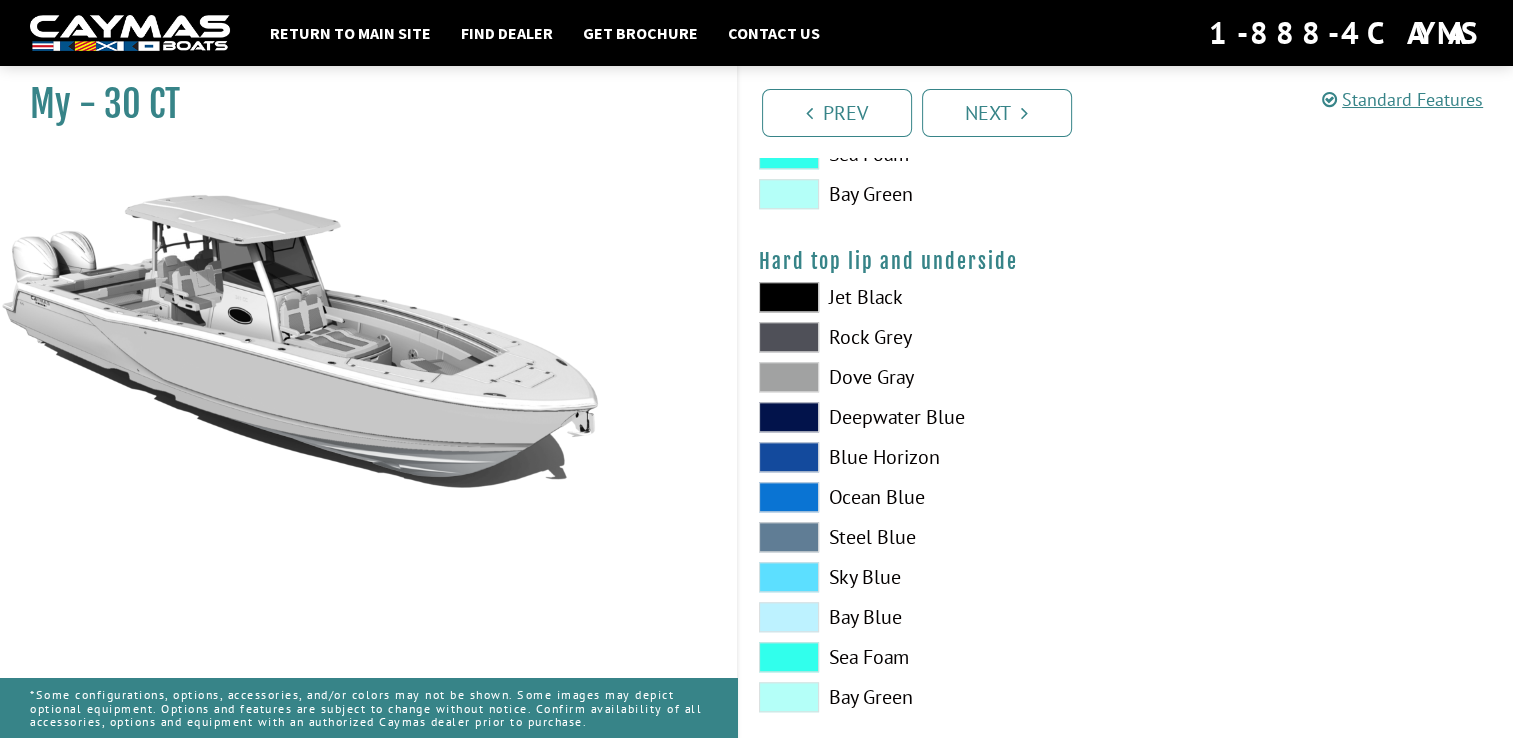 scroll, scrollTop: 2000, scrollLeft: 0, axis: vertical 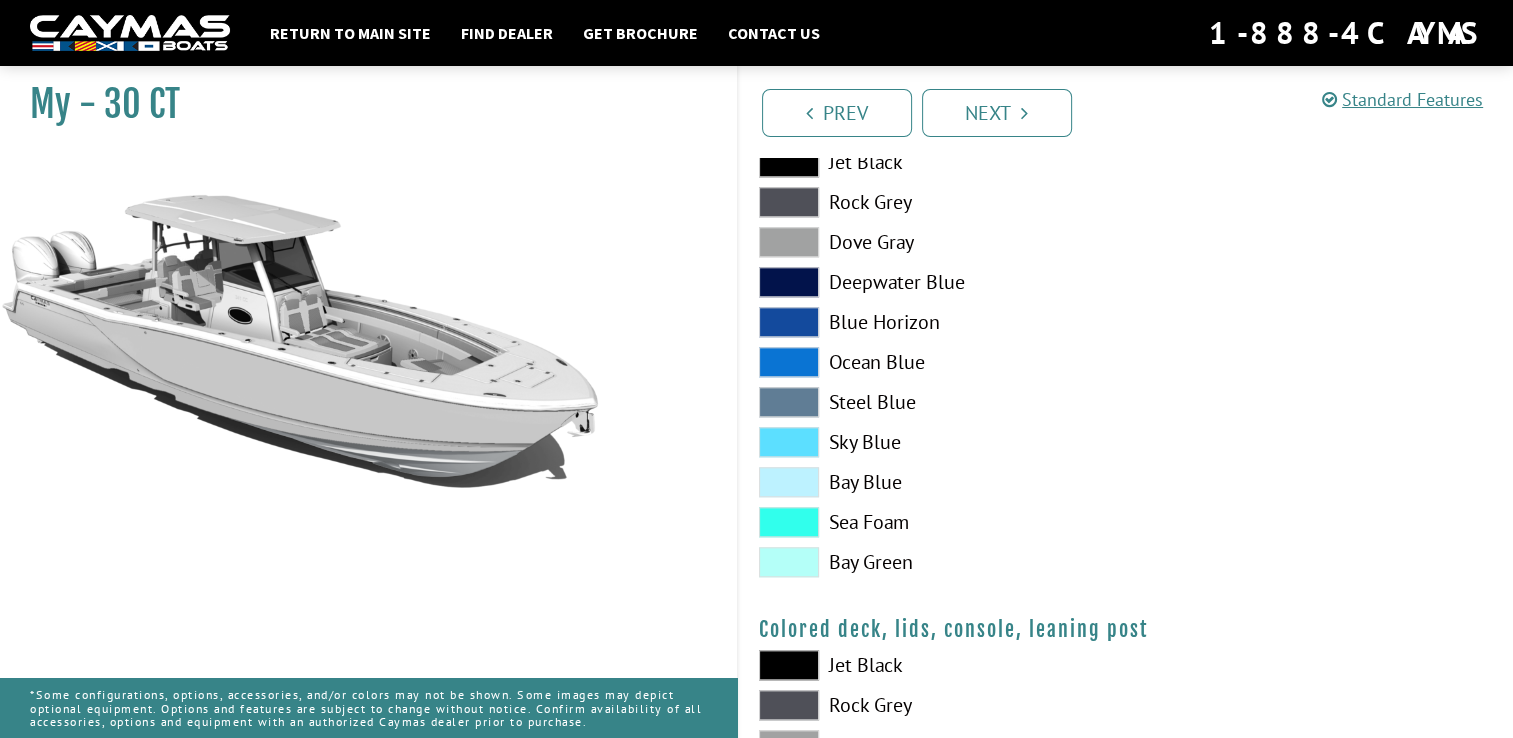 click at bounding box center [789, 362] 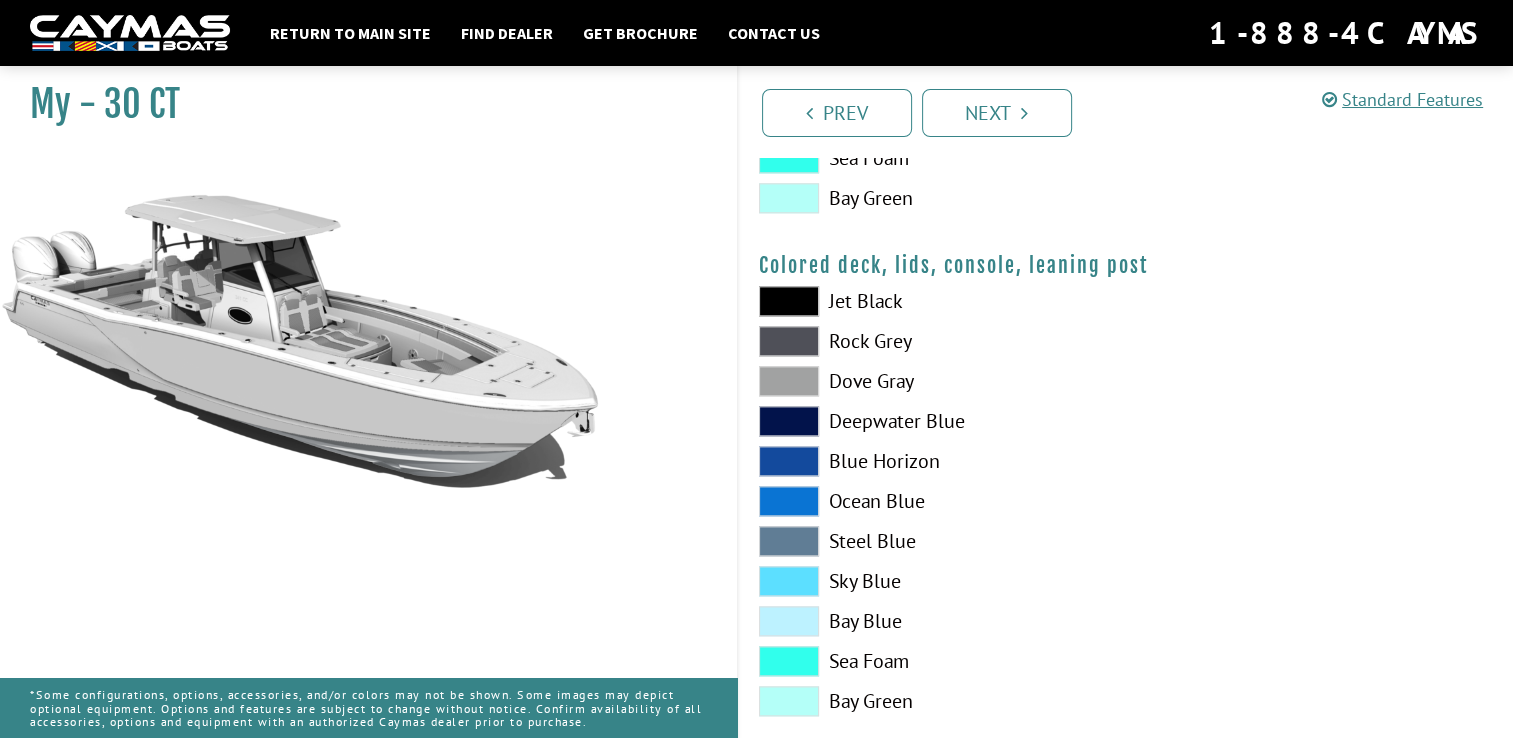 scroll, scrollTop: 2398, scrollLeft: 0, axis: vertical 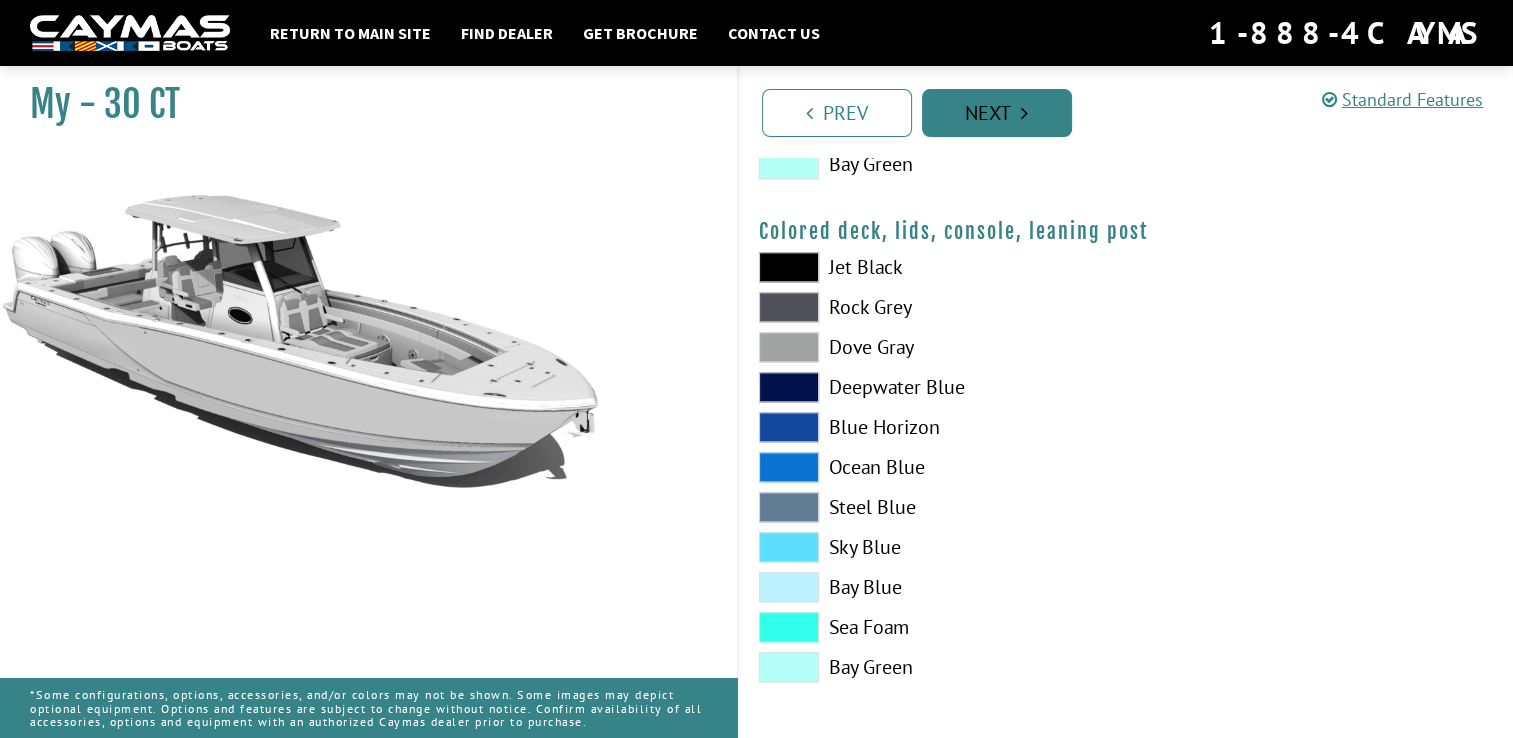 click on "Next" at bounding box center [997, 113] 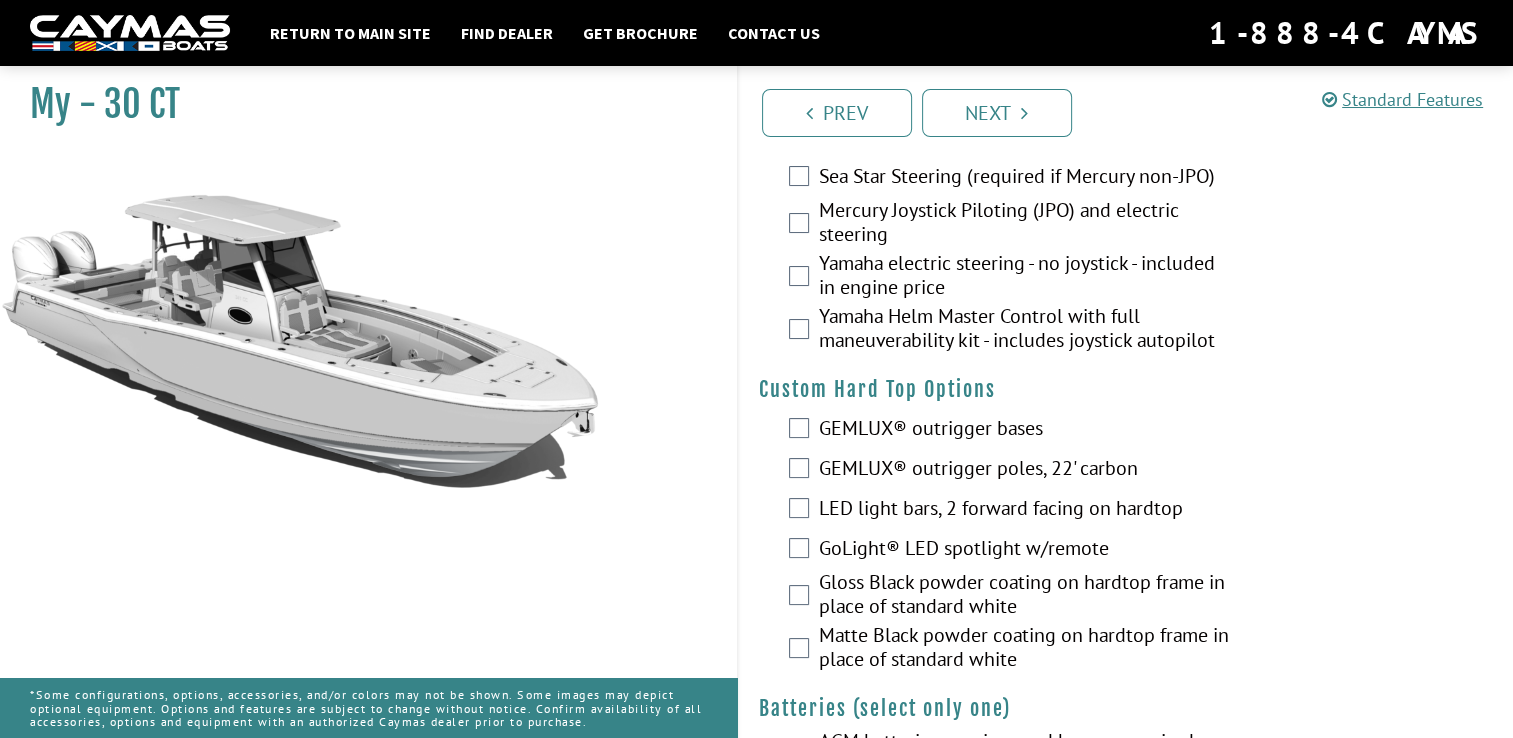 scroll, scrollTop: 0, scrollLeft: 0, axis: both 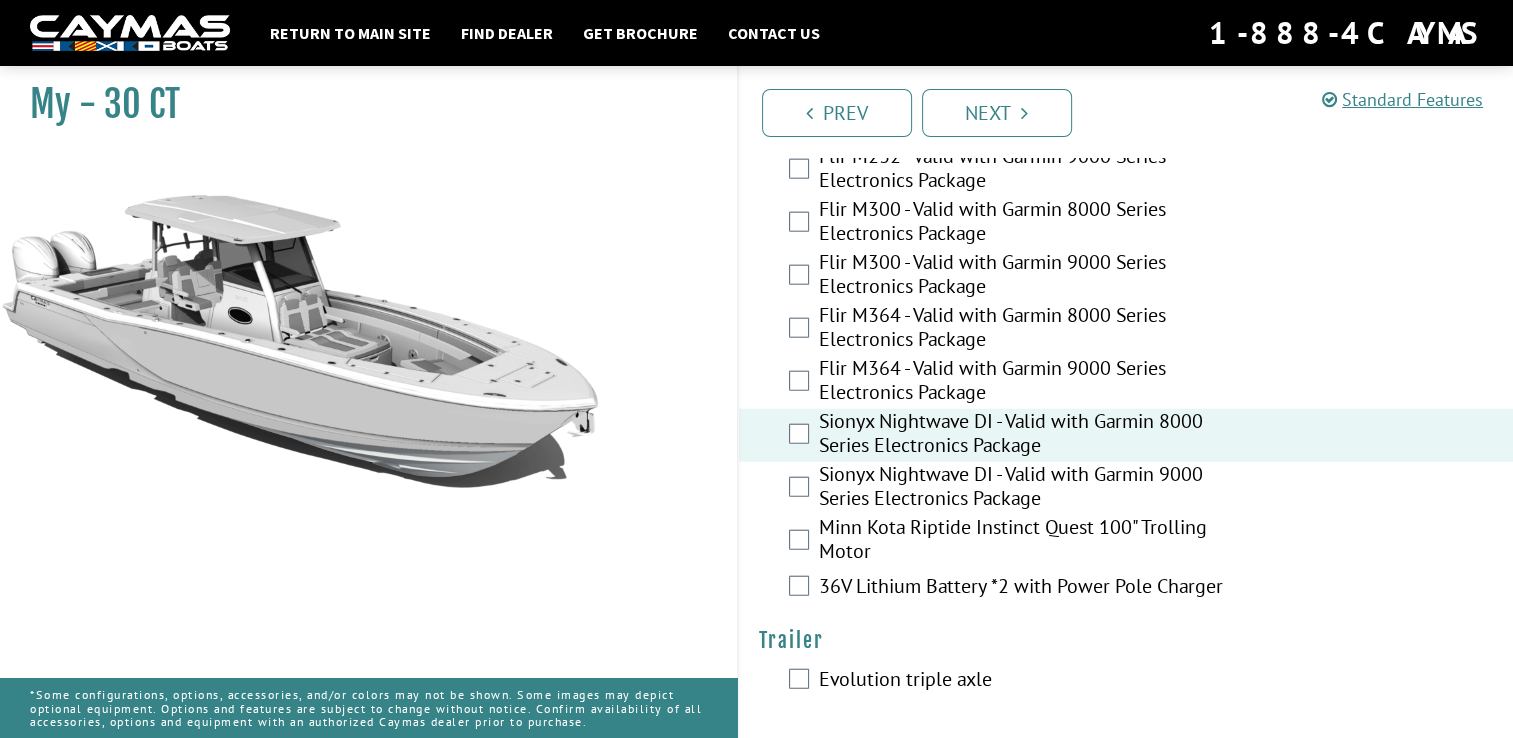 click on "36V Lithium Battery *2 with Power Pole Charger" at bounding box center (1126, 588) 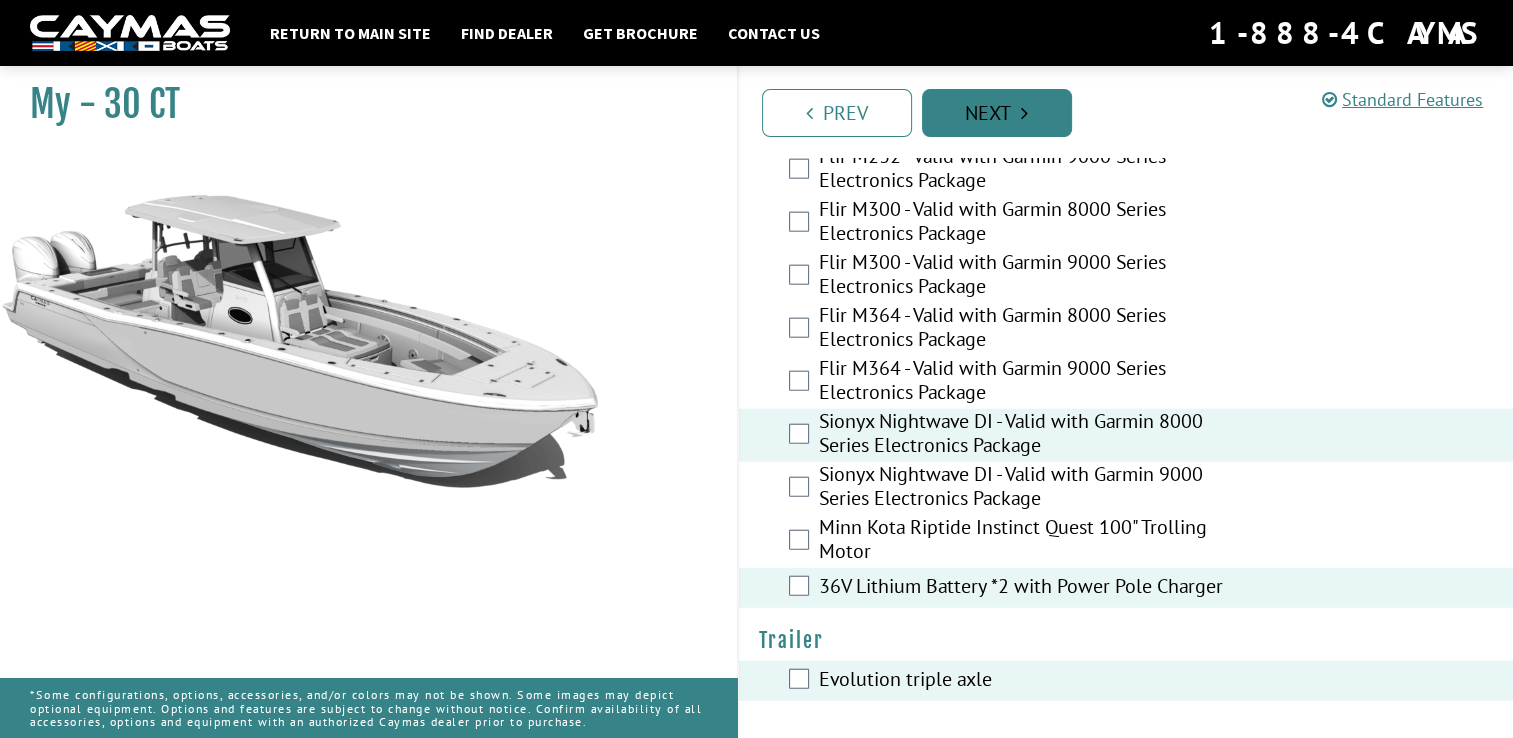 click on "Next" at bounding box center (997, 113) 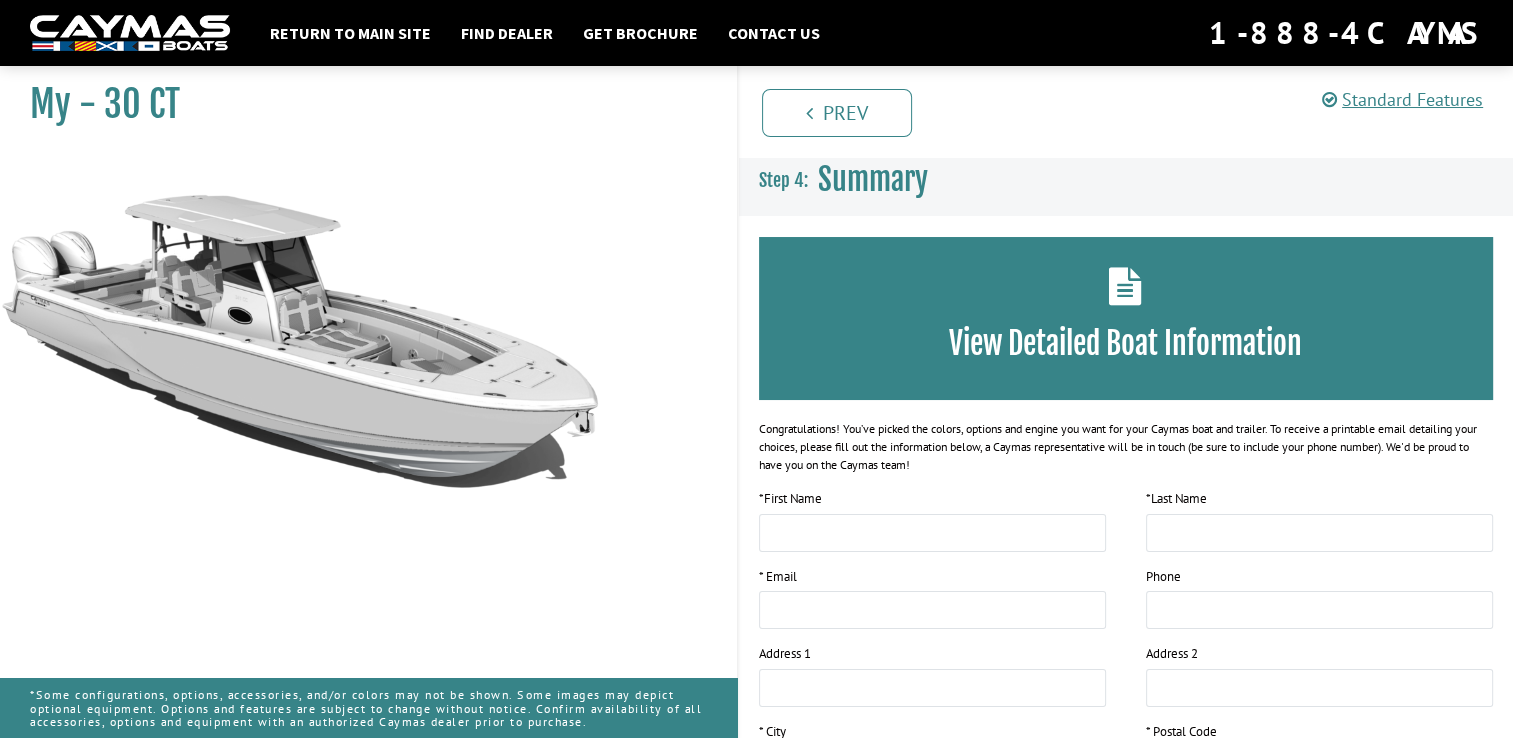 scroll, scrollTop: 373, scrollLeft: 0, axis: vertical 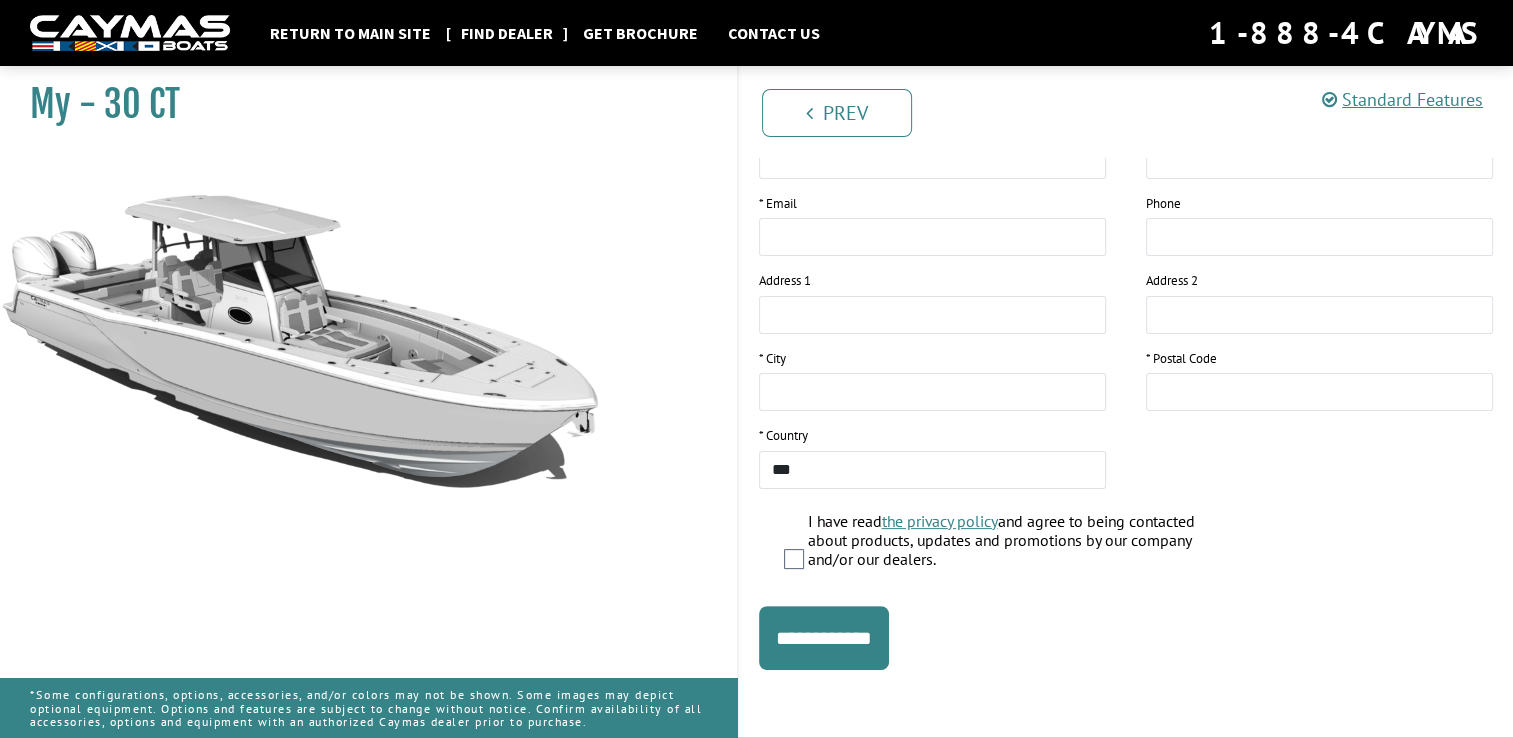 click on "Find Dealer" at bounding box center [507, 33] 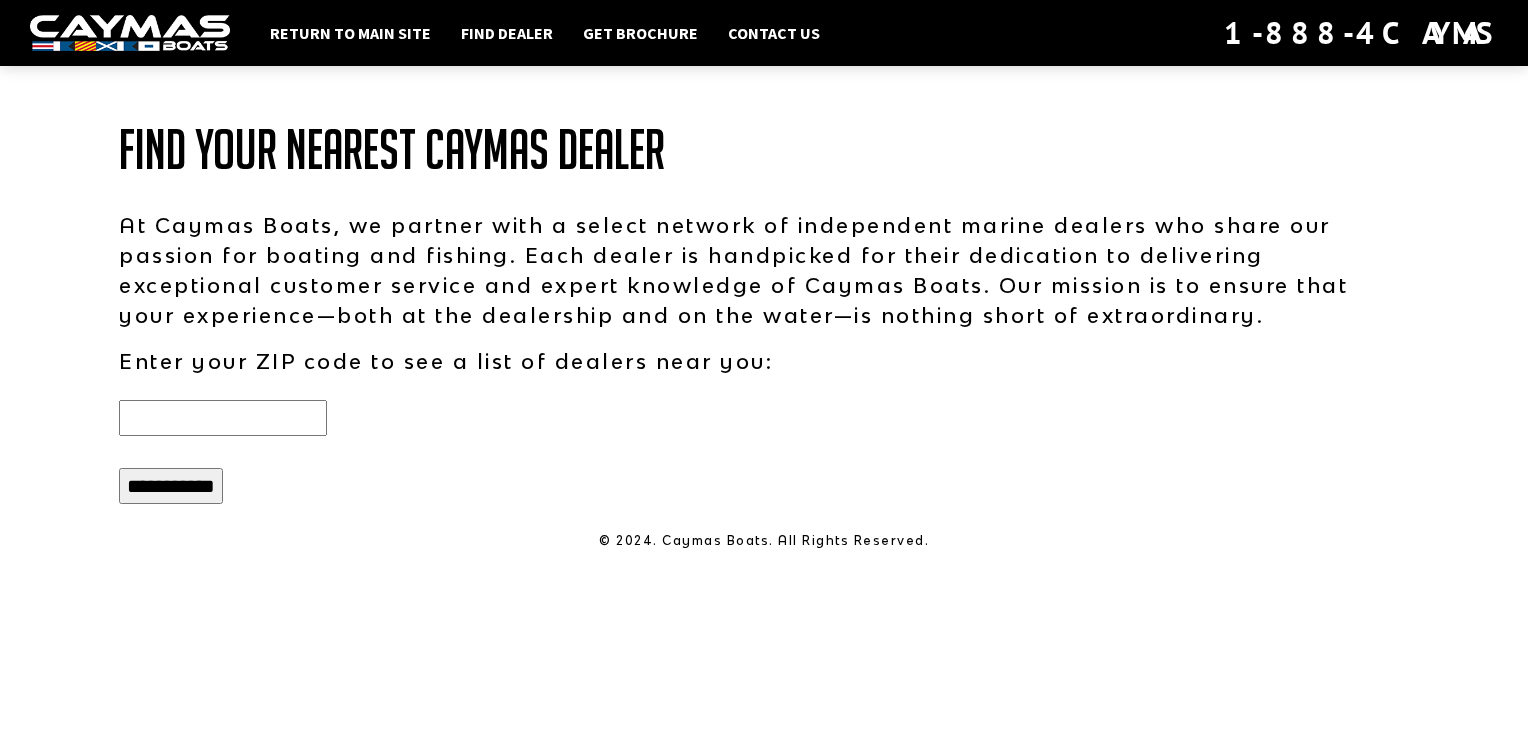 scroll, scrollTop: 0, scrollLeft: 0, axis: both 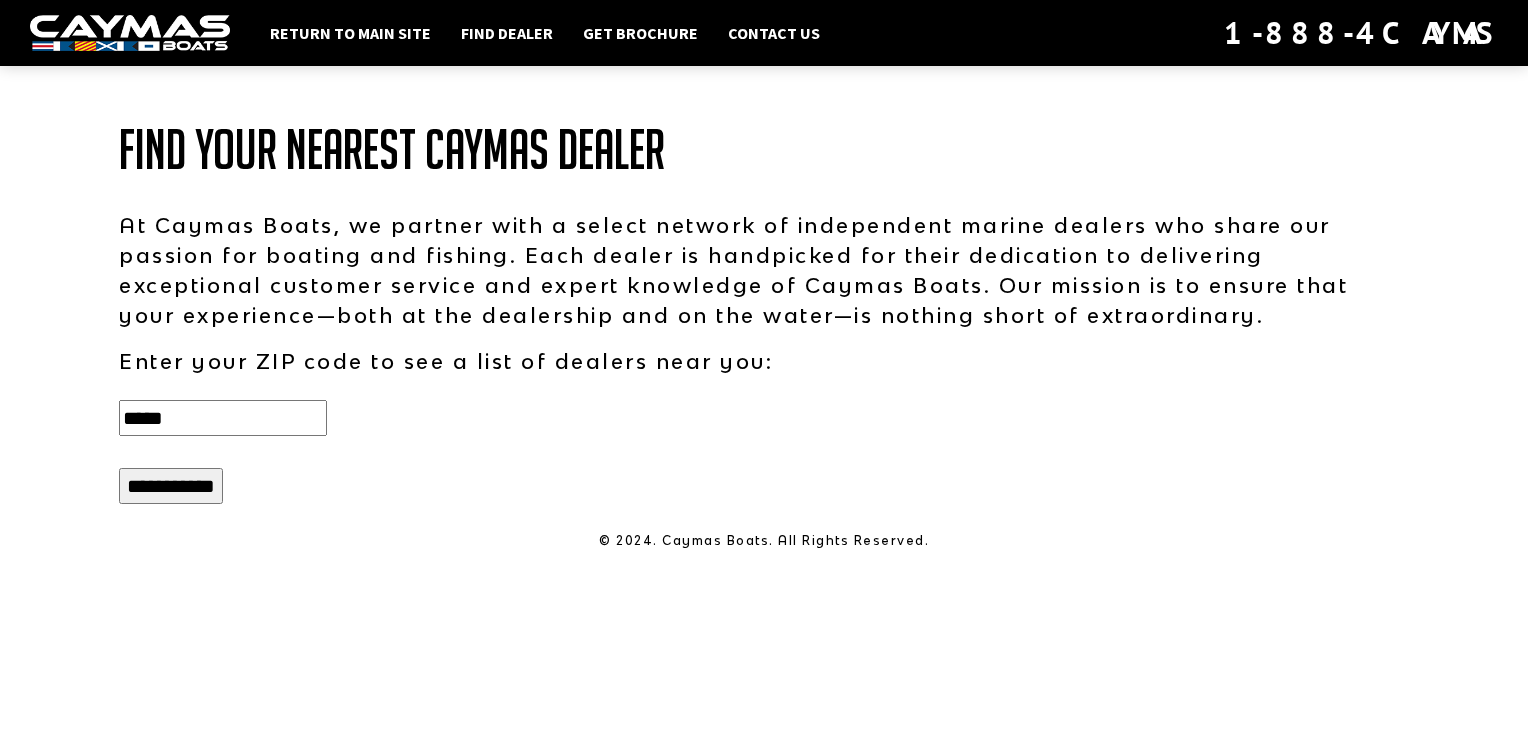 click on "**********" at bounding box center [171, 486] 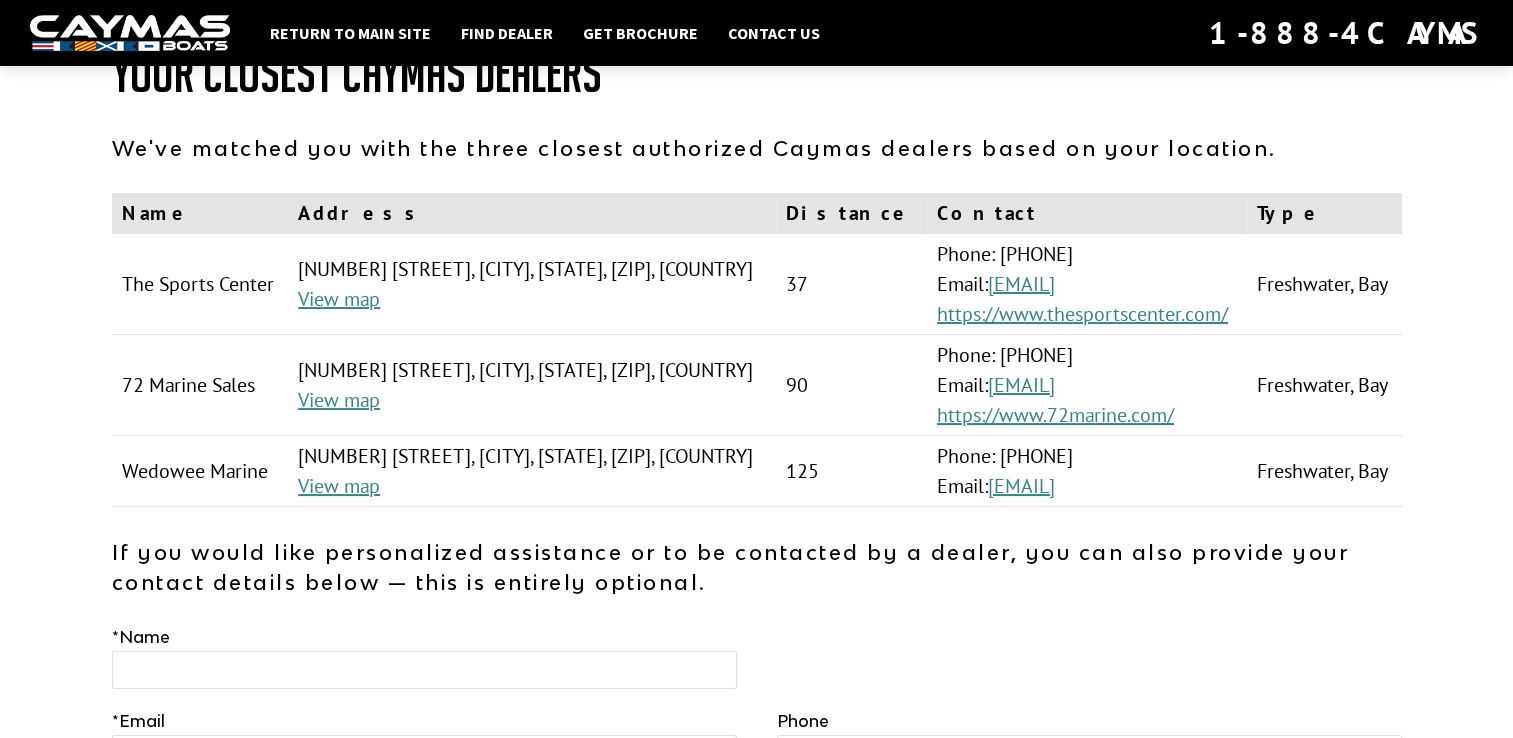 scroll, scrollTop: 0, scrollLeft: 0, axis: both 